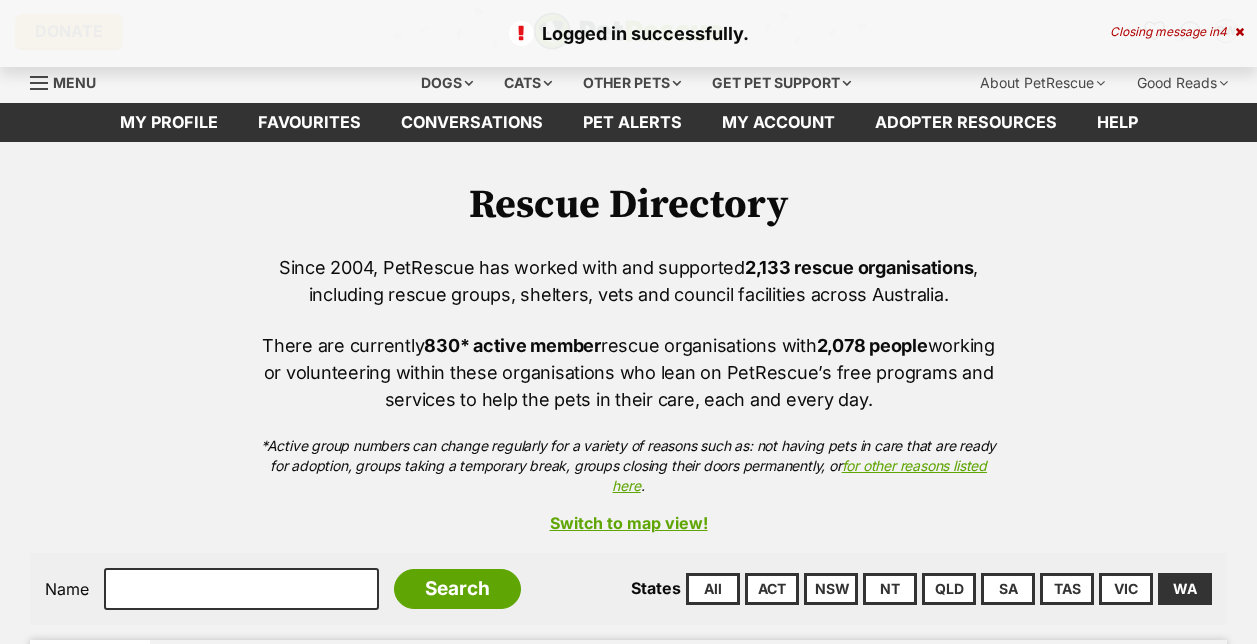 scroll, scrollTop: 0, scrollLeft: 0, axis: both 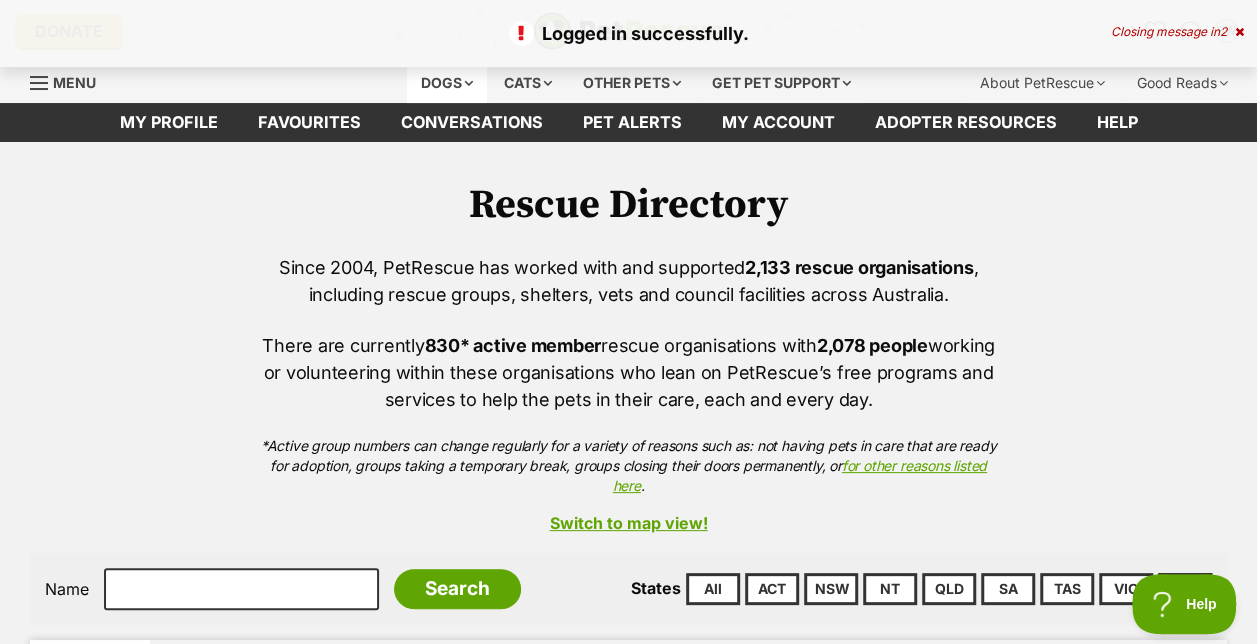 click on "Dogs" at bounding box center (447, 83) 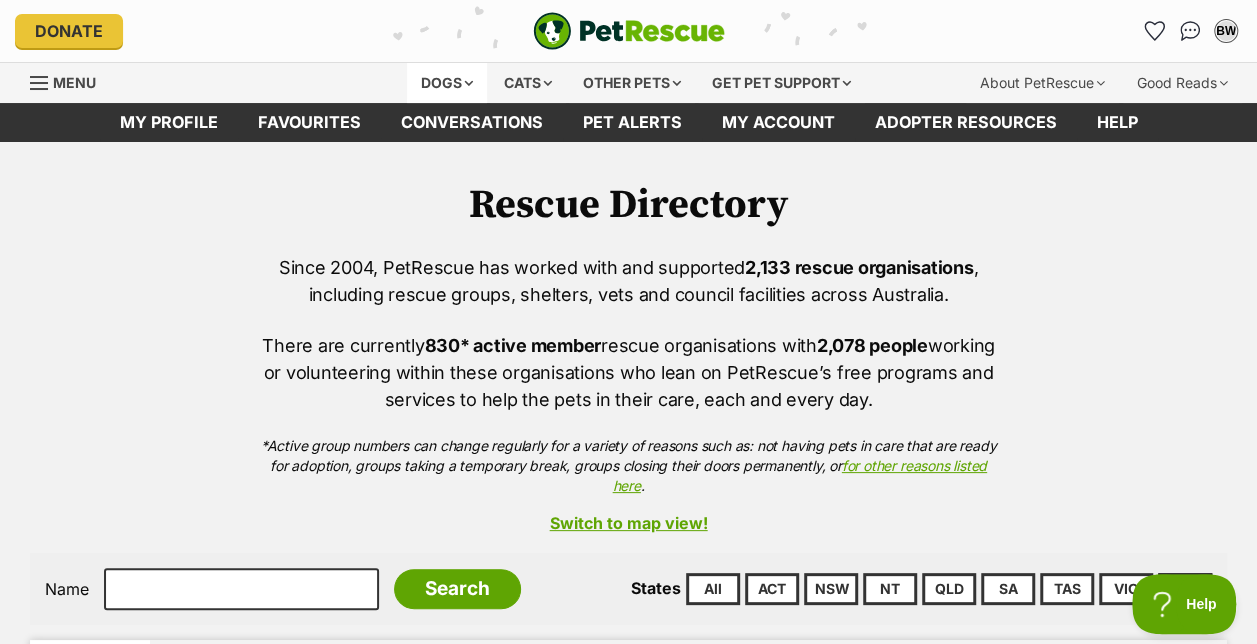 click on "Dogs" at bounding box center (447, 83) 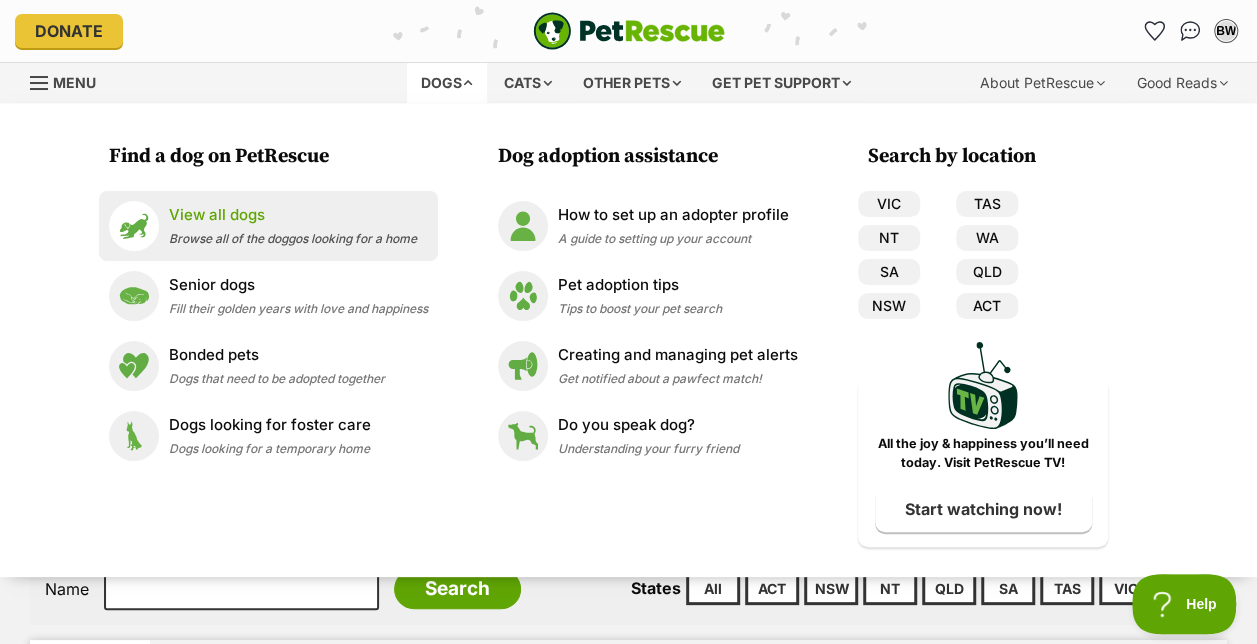 click on "View all dogs" at bounding box center [293, 215] 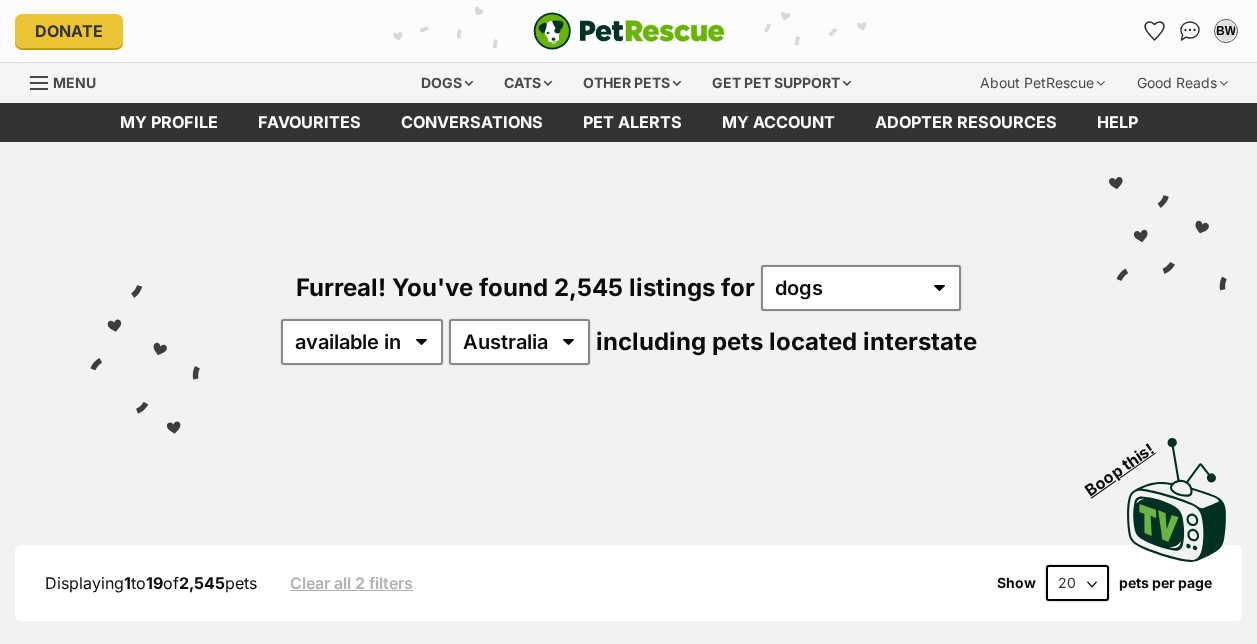 scroll, scrollTop: 0, scrollLeft: 0, axis: both 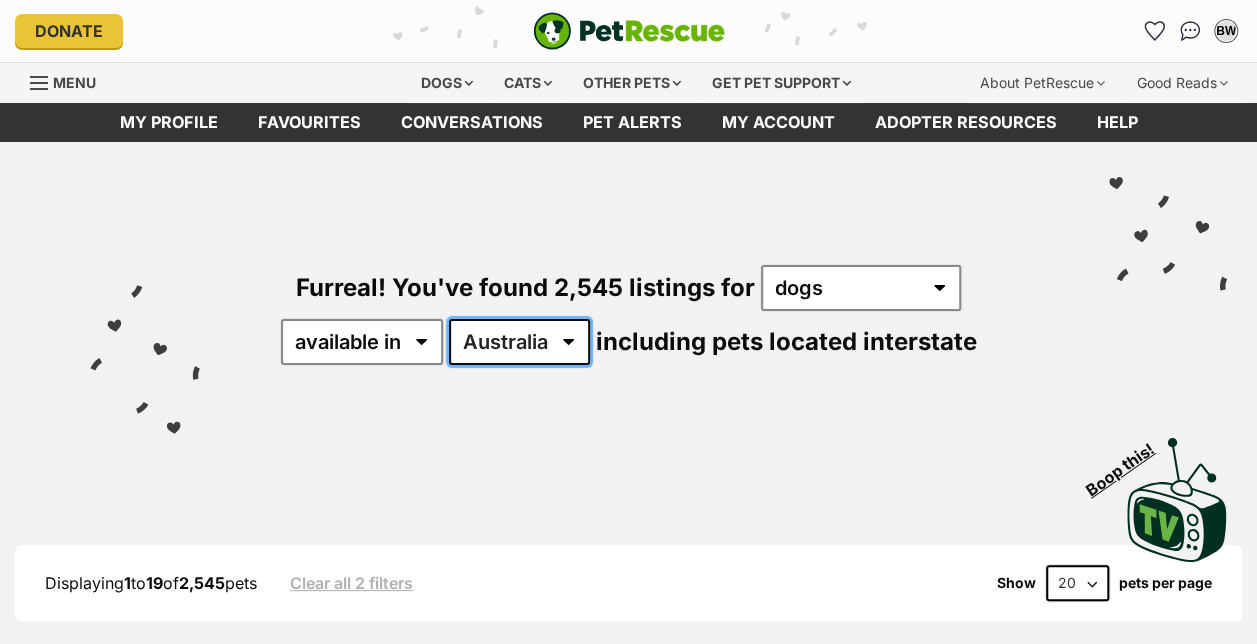 click on "Australia
ACT
NSW
NT
QLD
SA
TAS
VIC
WA" at bounding box center [519, 342] 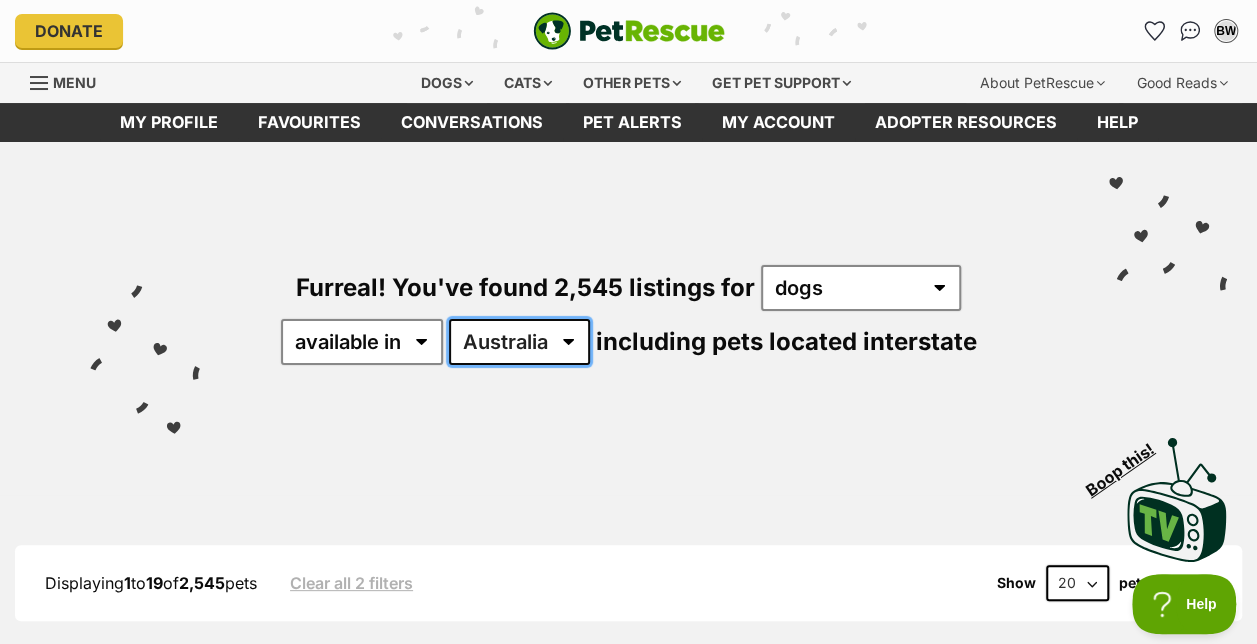 scroll, scrollTop: 0, scrollLeft: 0, axis: both 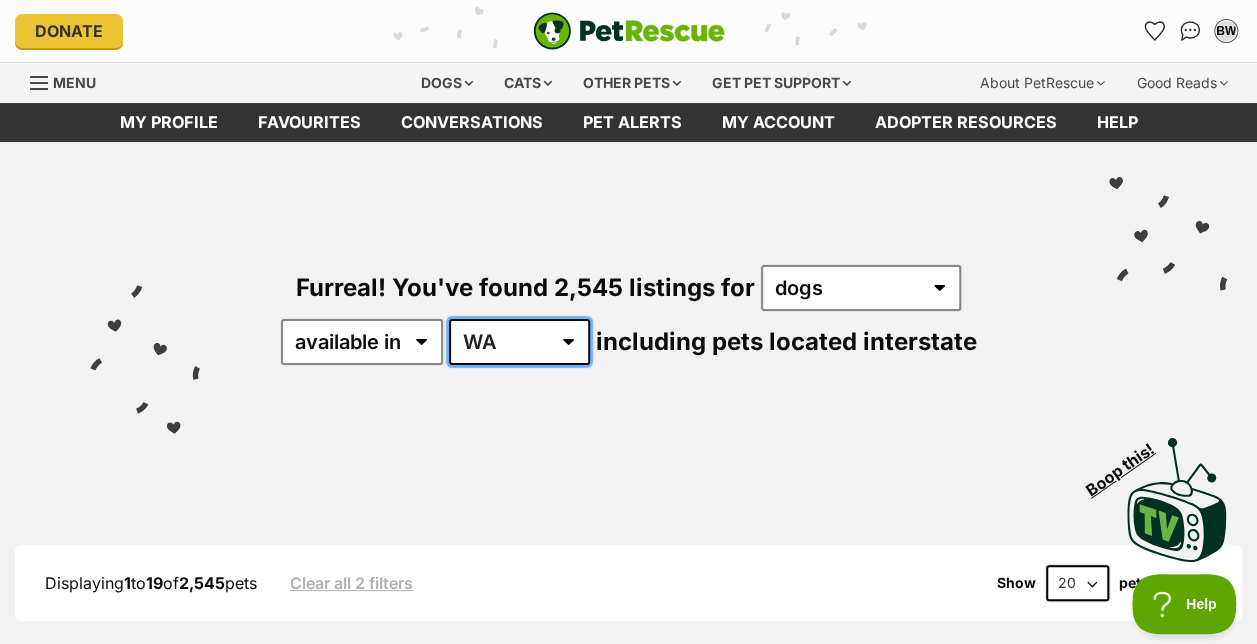 click on "Australia
ACT
NSW
NT
QLD
SA
TAS
VIC
WA" at bounding box center (519, 342) 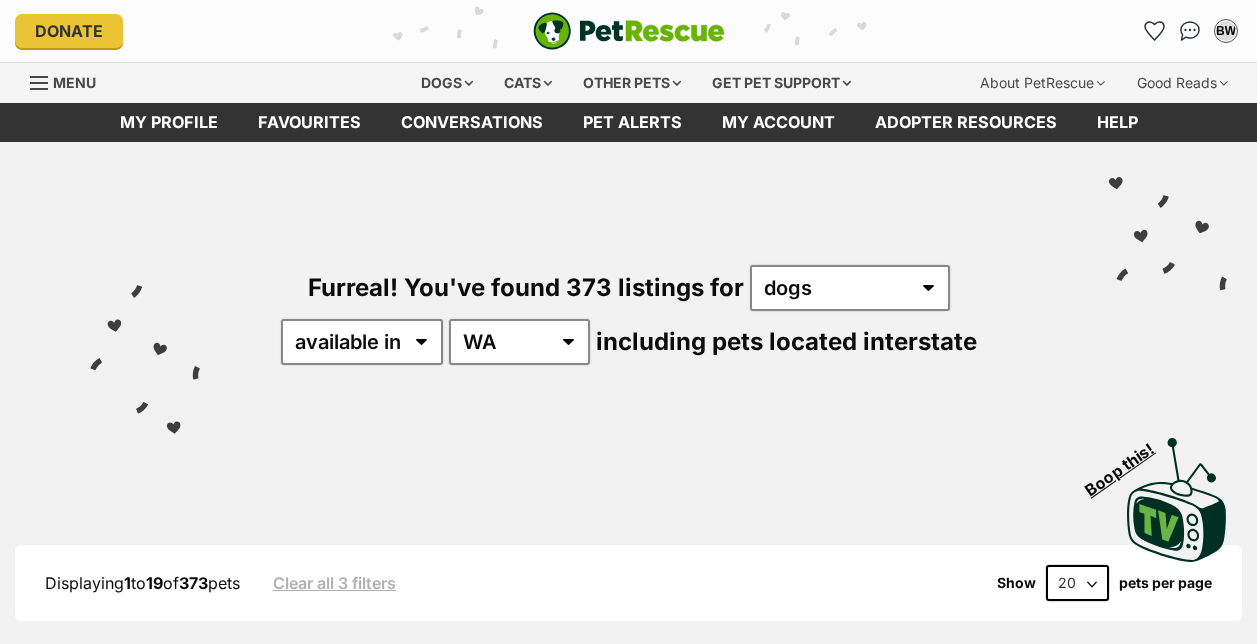 scroll, scrollTop: 0, scrollLeft: 0, axis: both 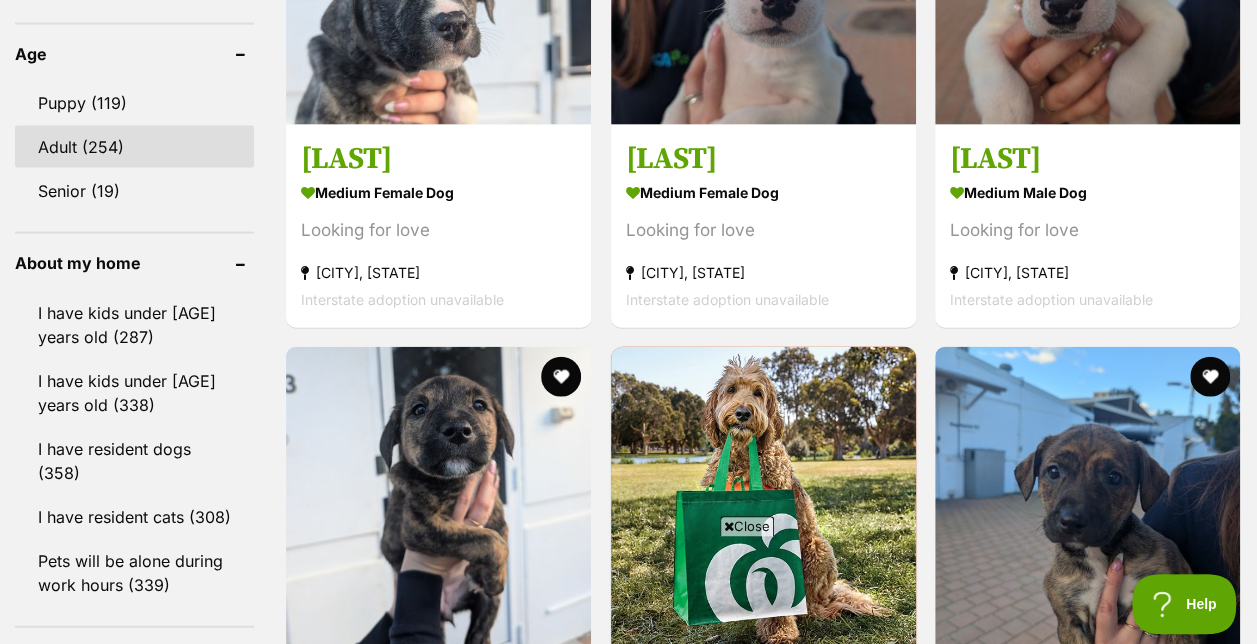 click on "Adult (254)" at bounding box center [134, 147] 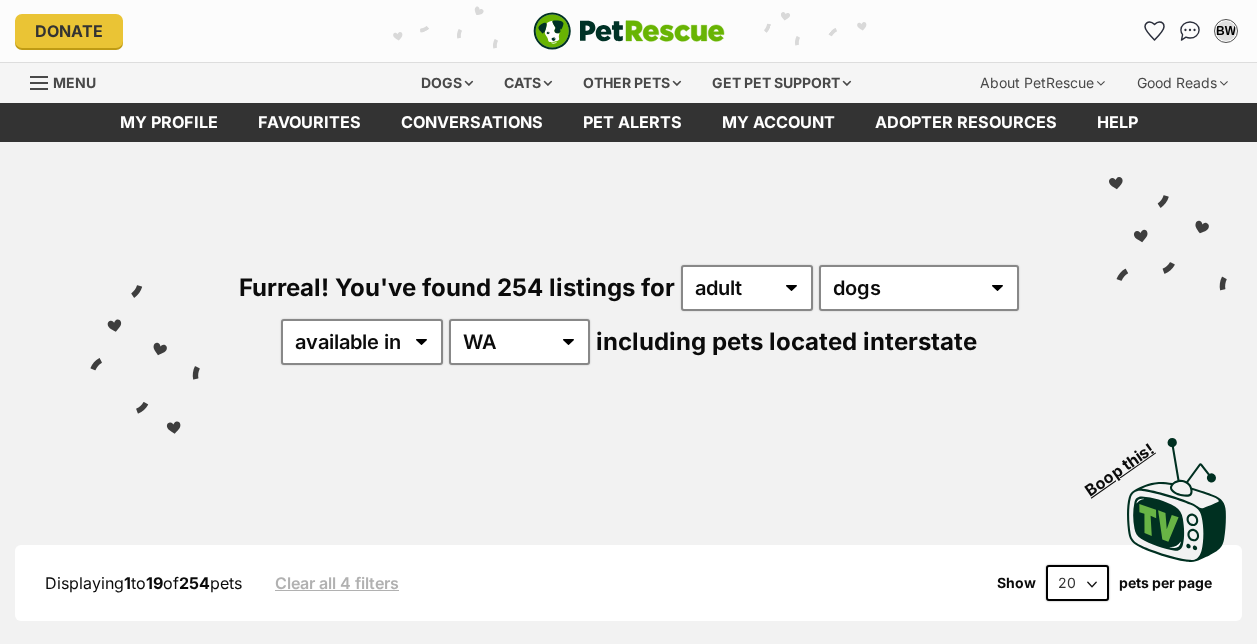 scroll, scrollTop: 0, scrollLeft: 0, axis: both 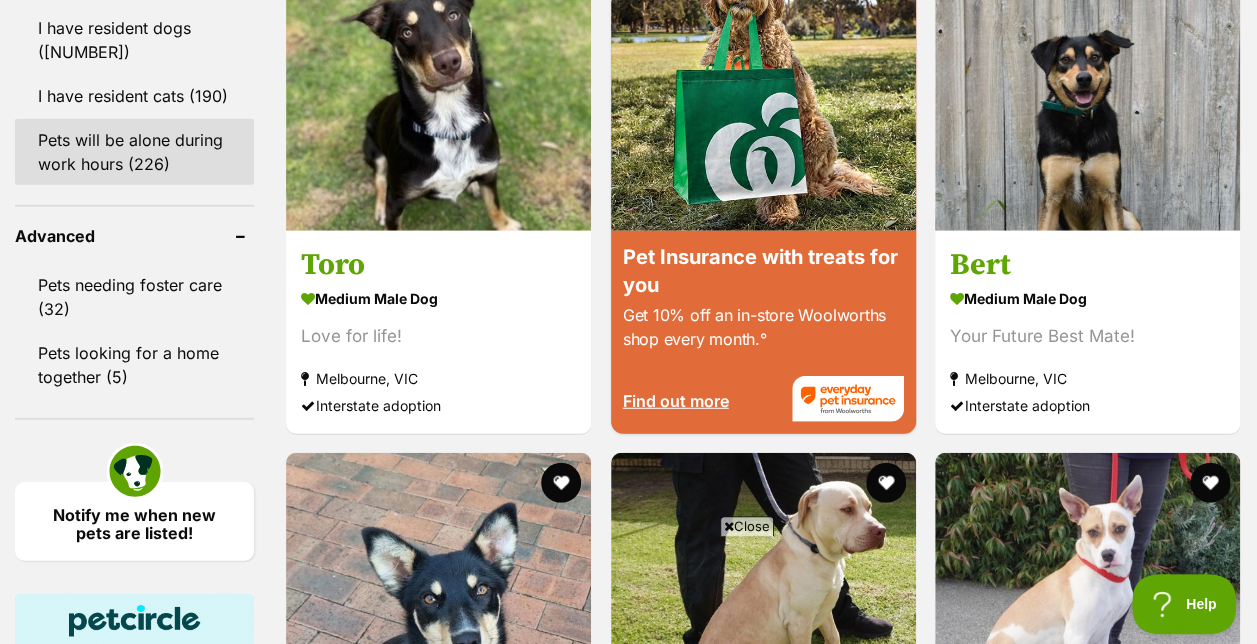 click on "Pets will be alone during work hours (226)" at bounding box center (134, 152) 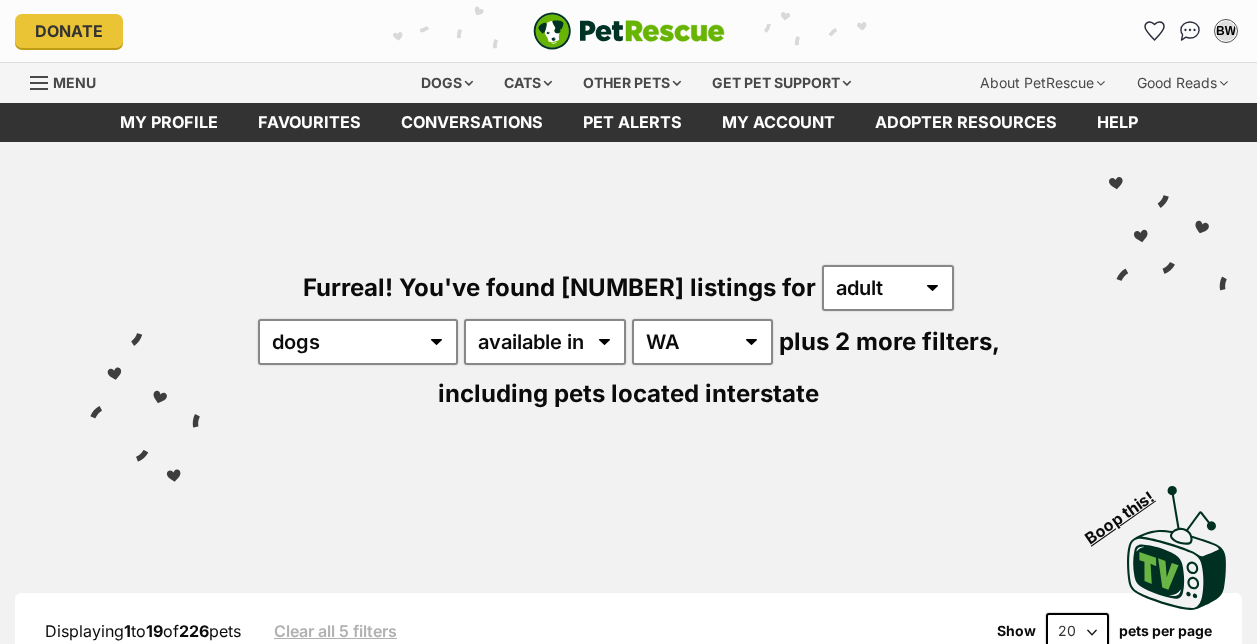 scroll, scrollTop: 0, scrollLeft: 0, axis: both 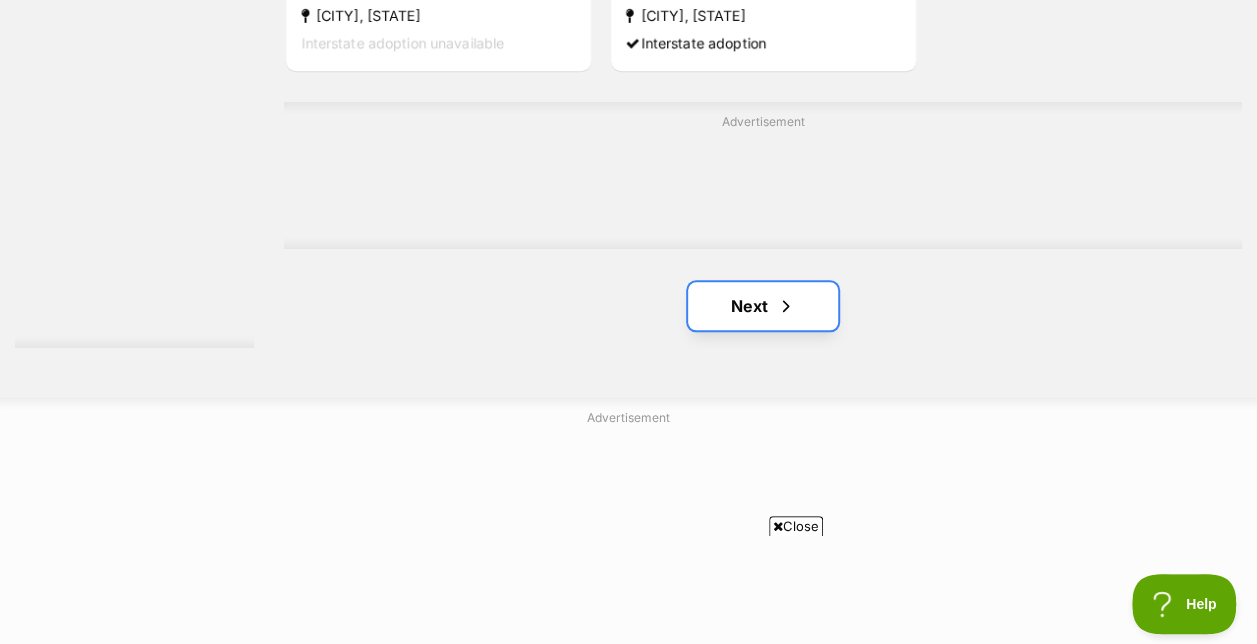 click on "Next" at bounding box center (763, 306) 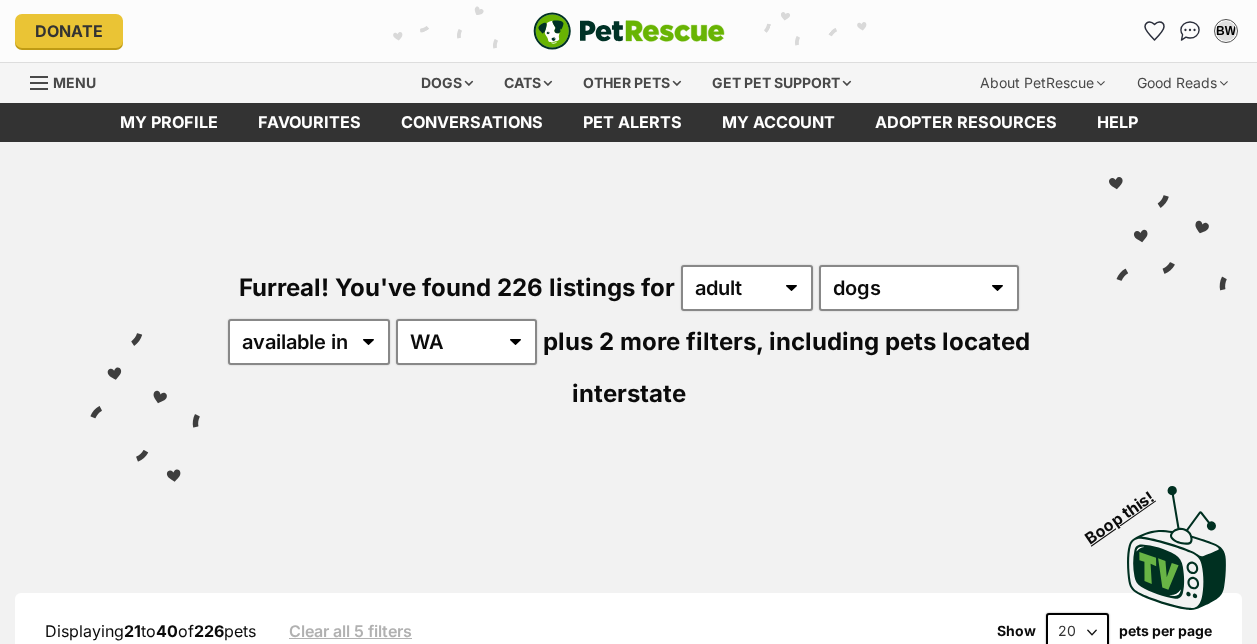 scroll, scrollTop: 0, scrollLeft: 0, axis: both 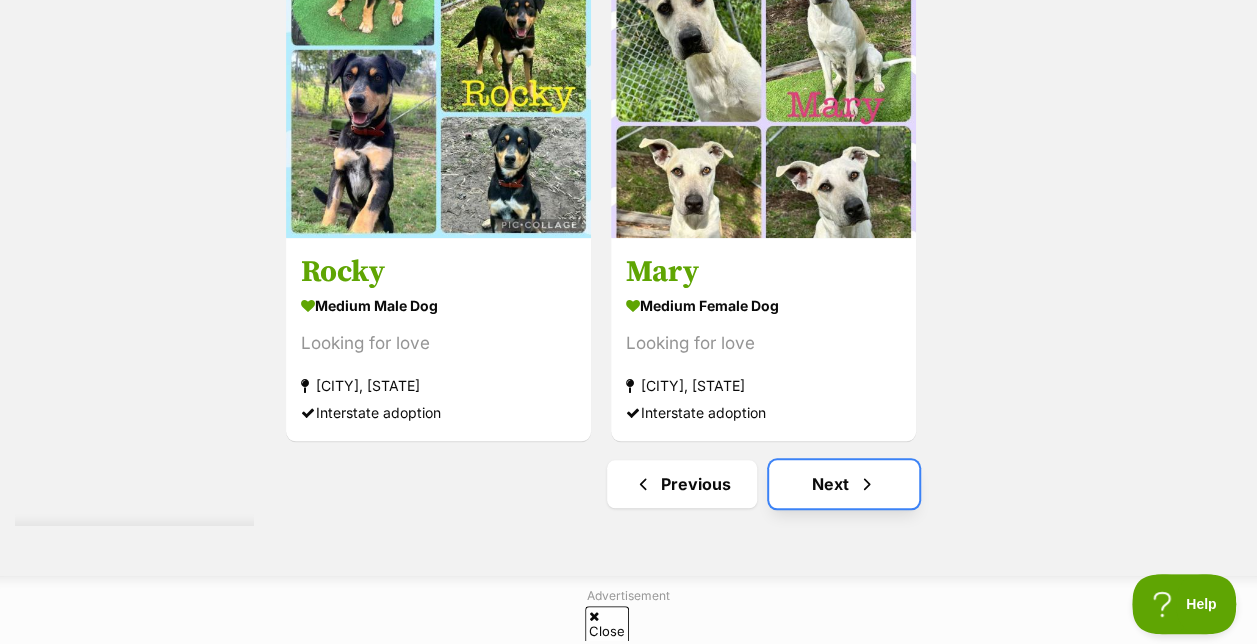 click on "Next" at bounding box center [844, 484] 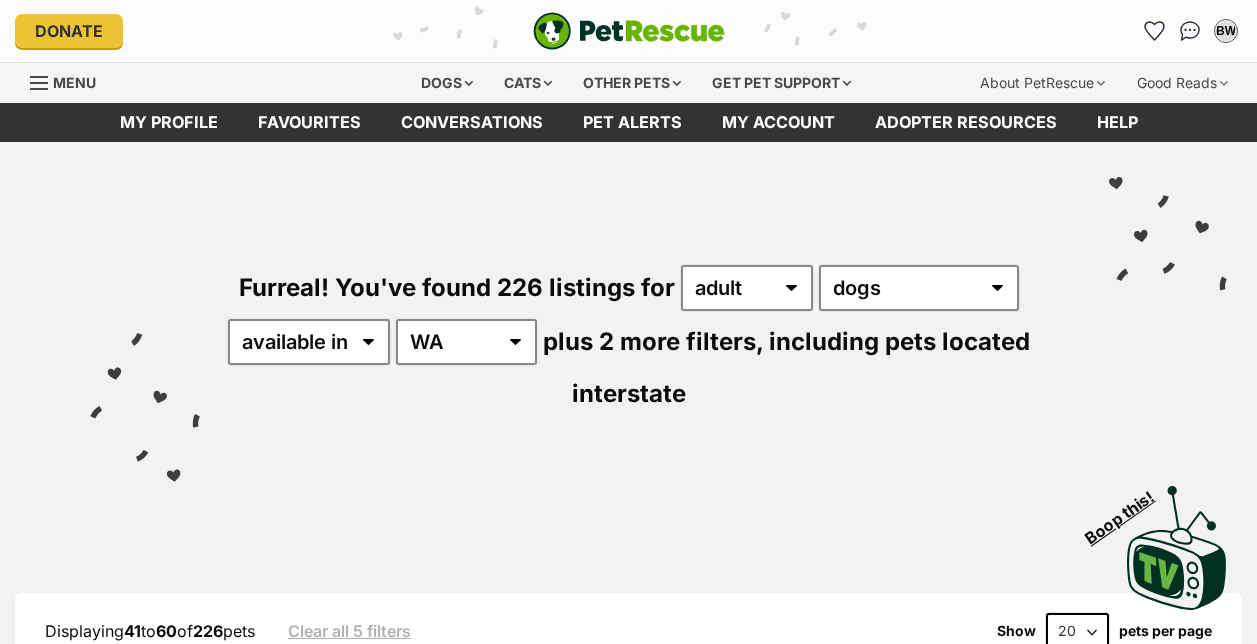 scroll, scrollTop: 0, scrollLeft: 0, axis: both 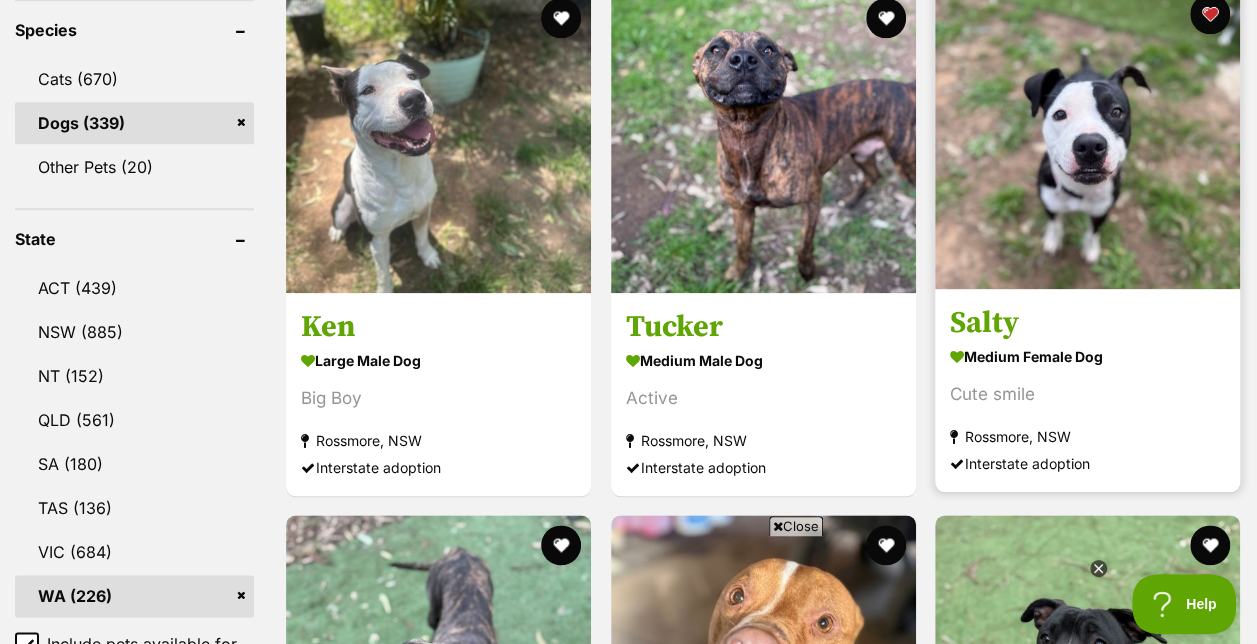 click at bounding box center [1087, 136] 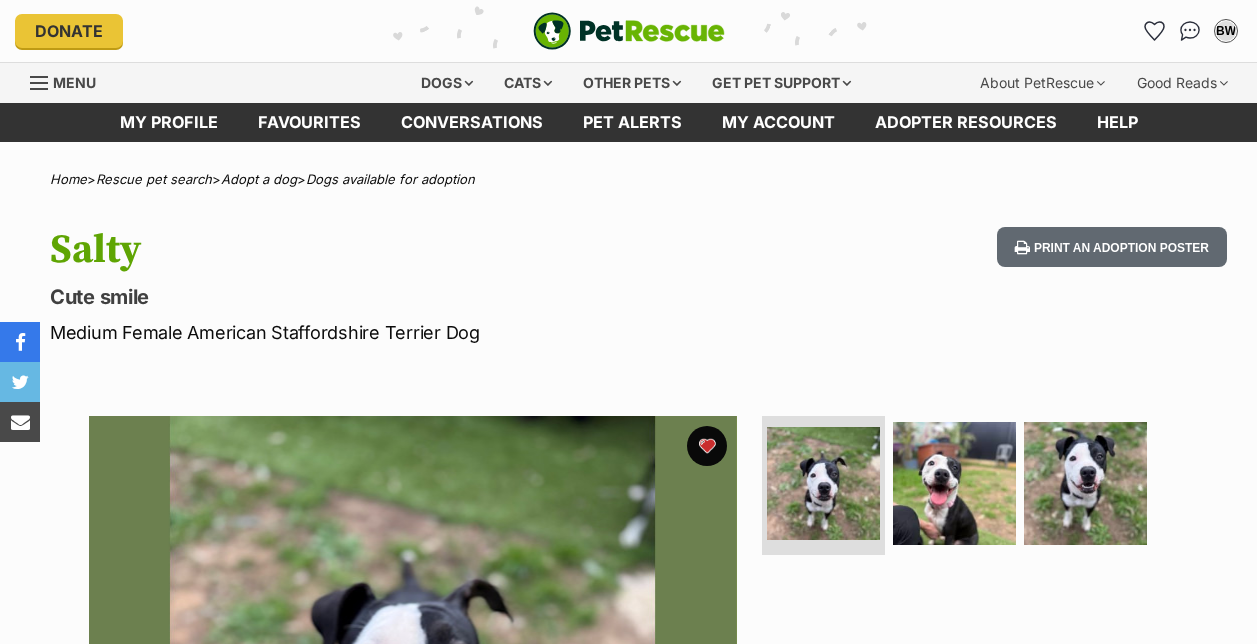 scroll, scrollTop: 0, scrollLeft: 0, axis: both 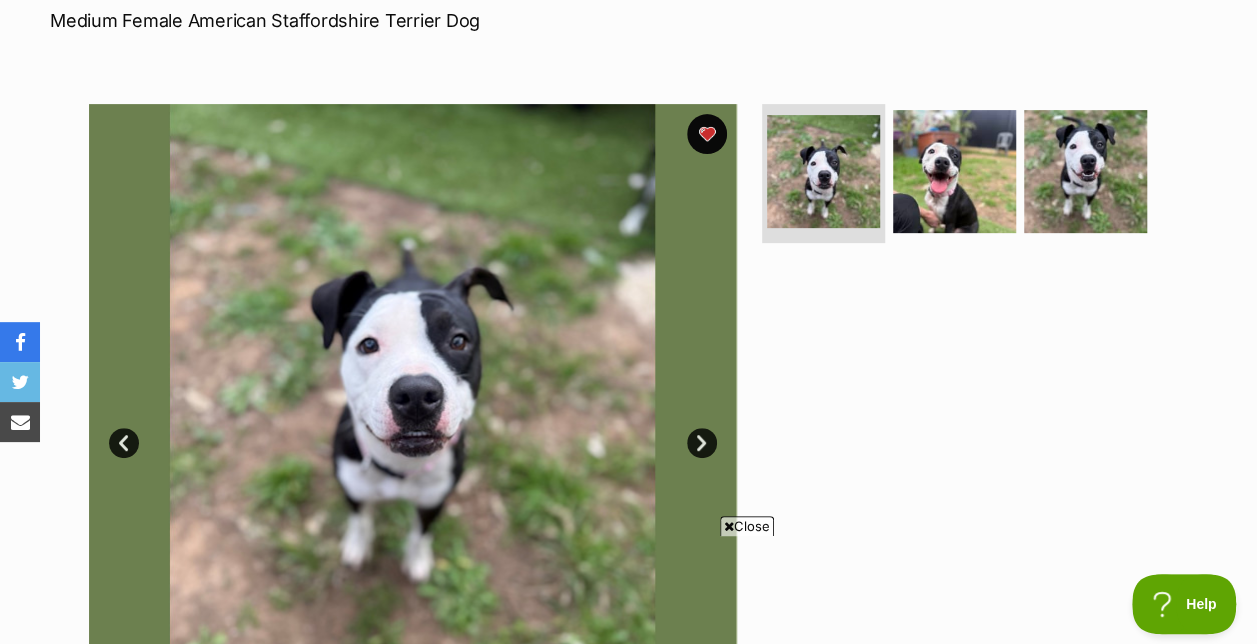 click on "Next" at bounding box center (702, 443) 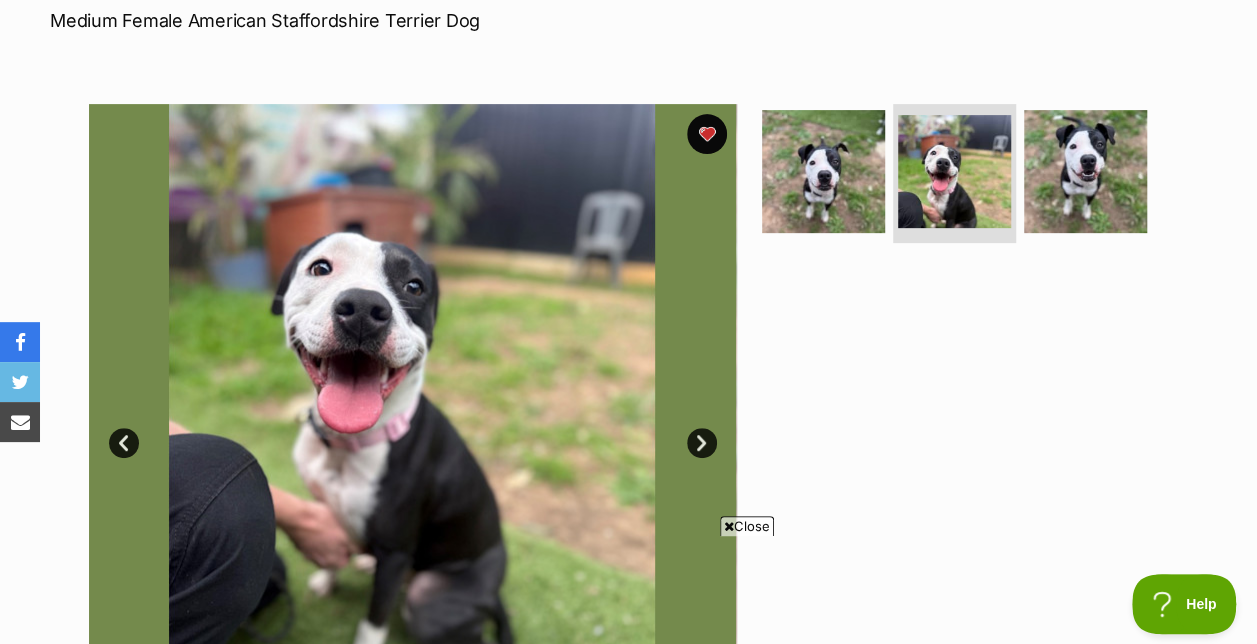 click on "Close" at bounding box center [747, 526] 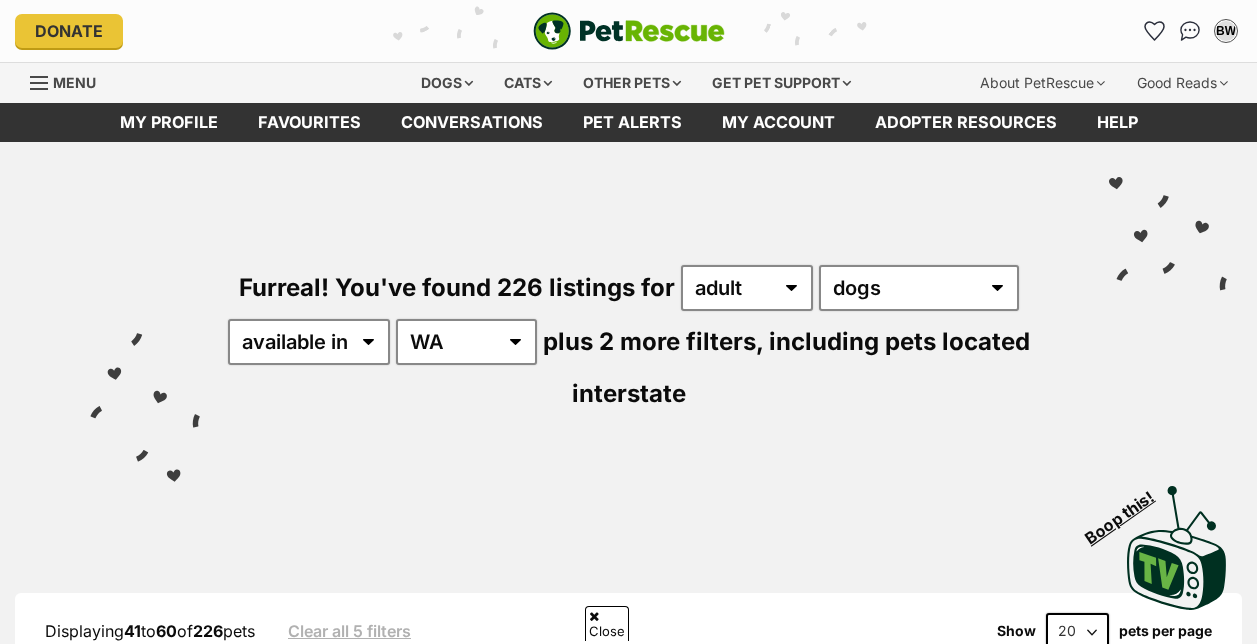 scroll, scrollTop: 900, scrollLeft: 0, axis: vertical 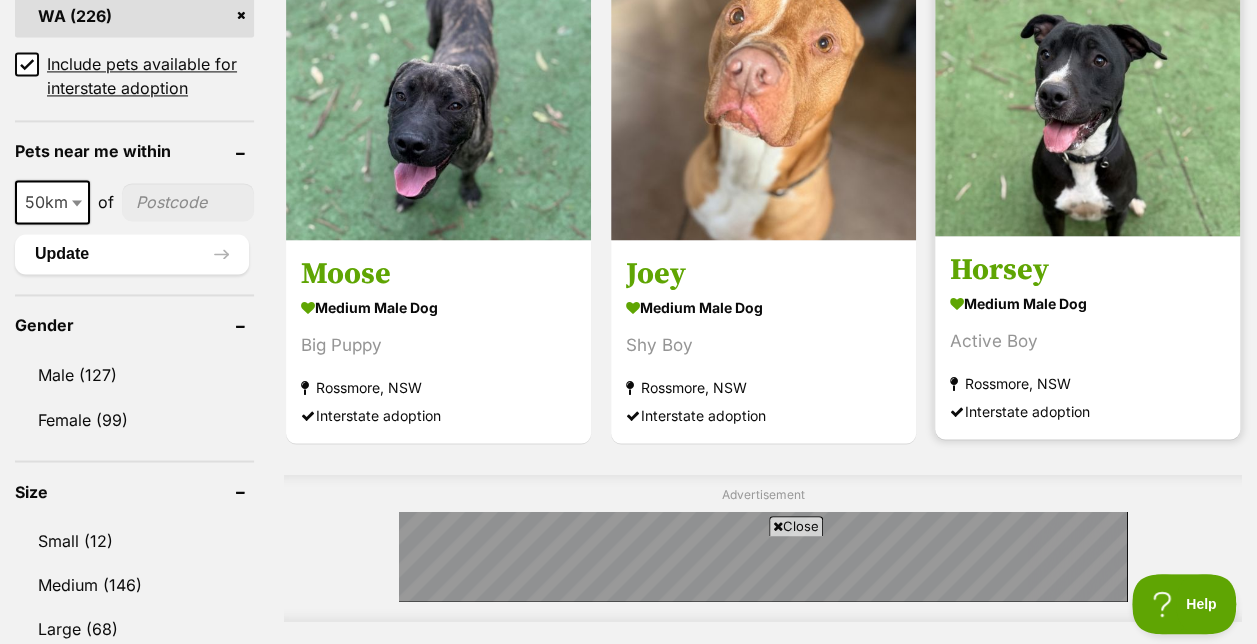 click at bounding box center [1087, 83] 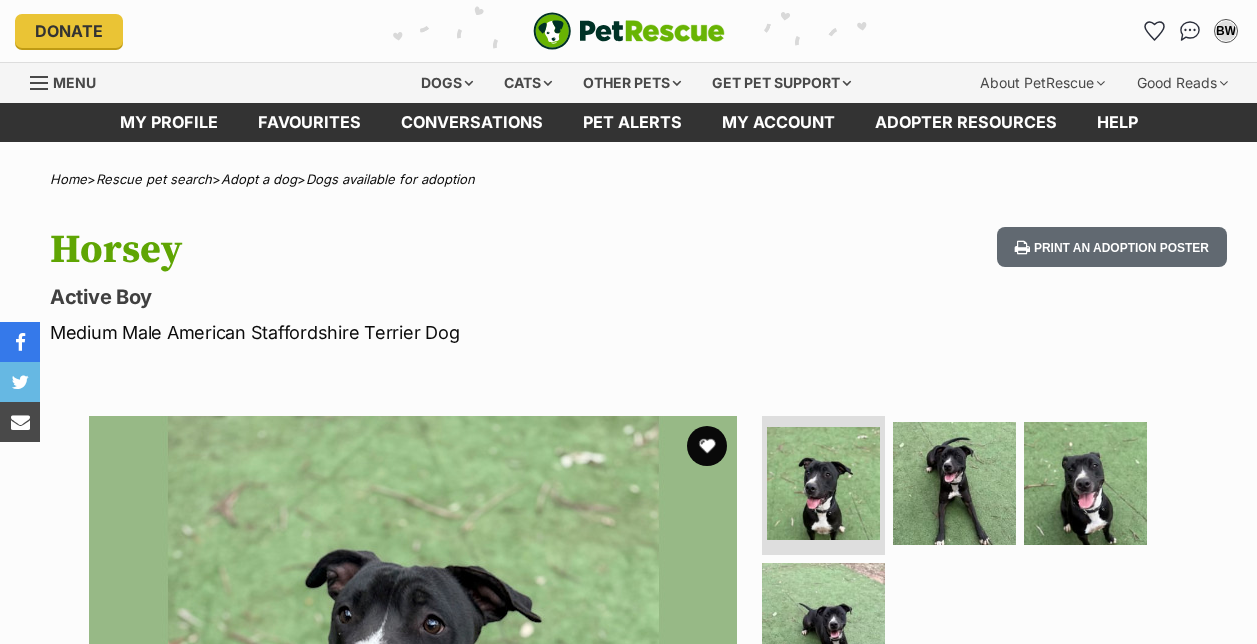 scroll, scrollTop: 0, scrollLeft: 0, axis: both 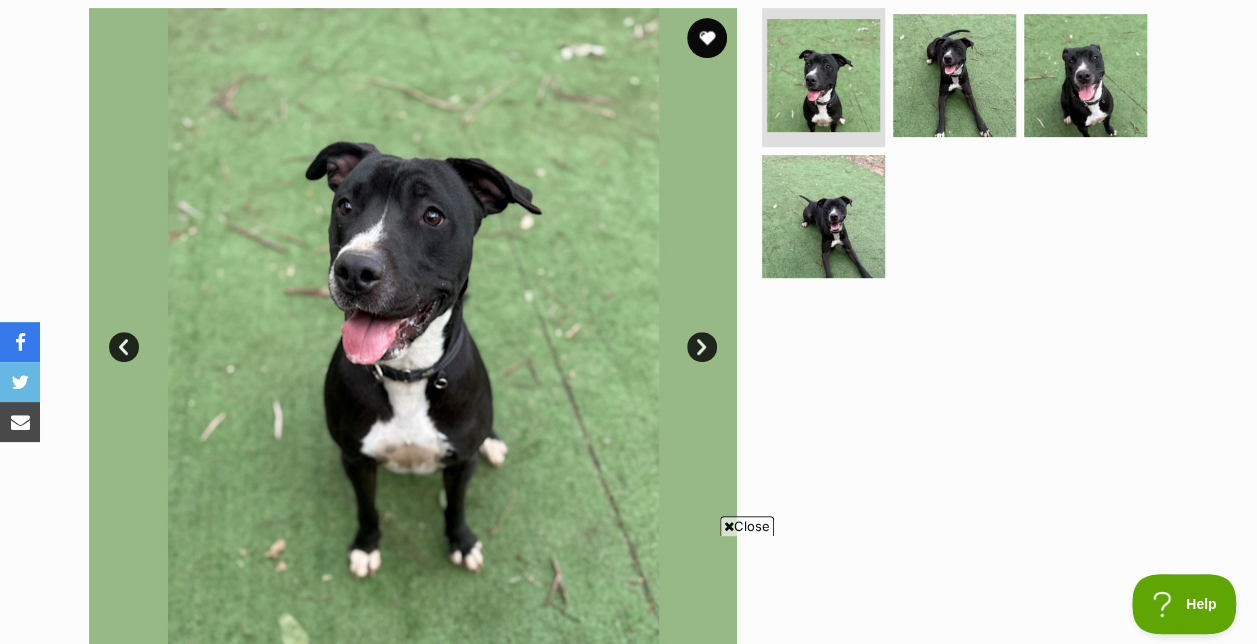 click on "Next" at bounding box center (702, 347) 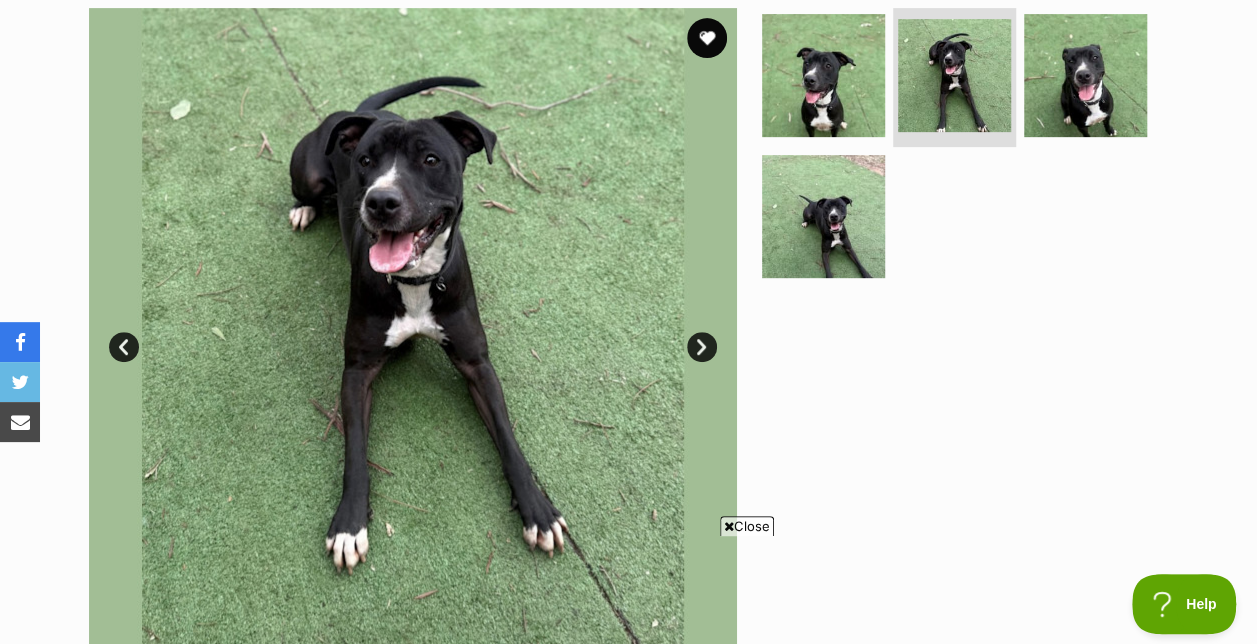 click on "Next" at bounding box center (702, 347) 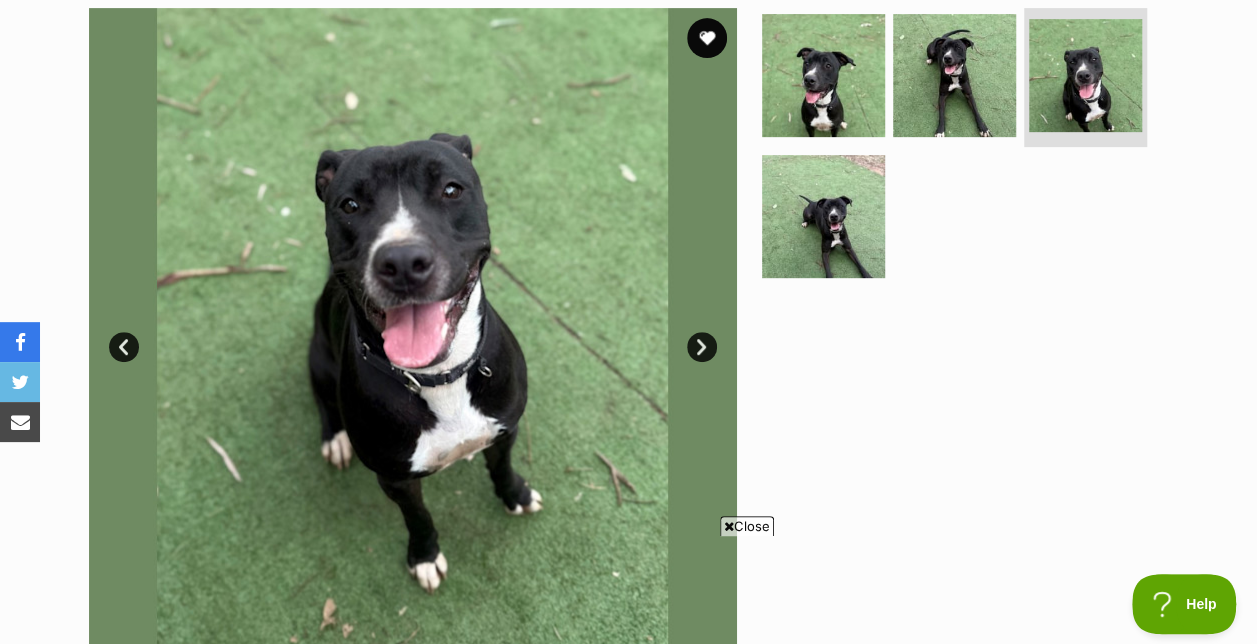 click on "Next" at bounding box center [702, 347] 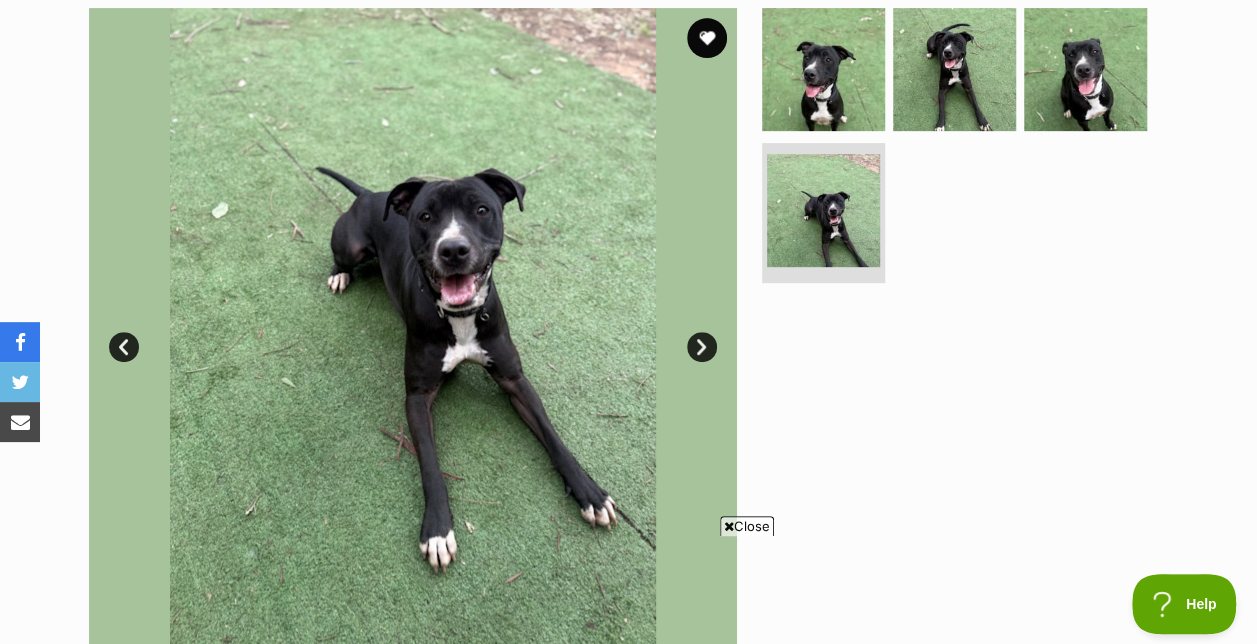 click on "Next" at bounding box center (702, 347) 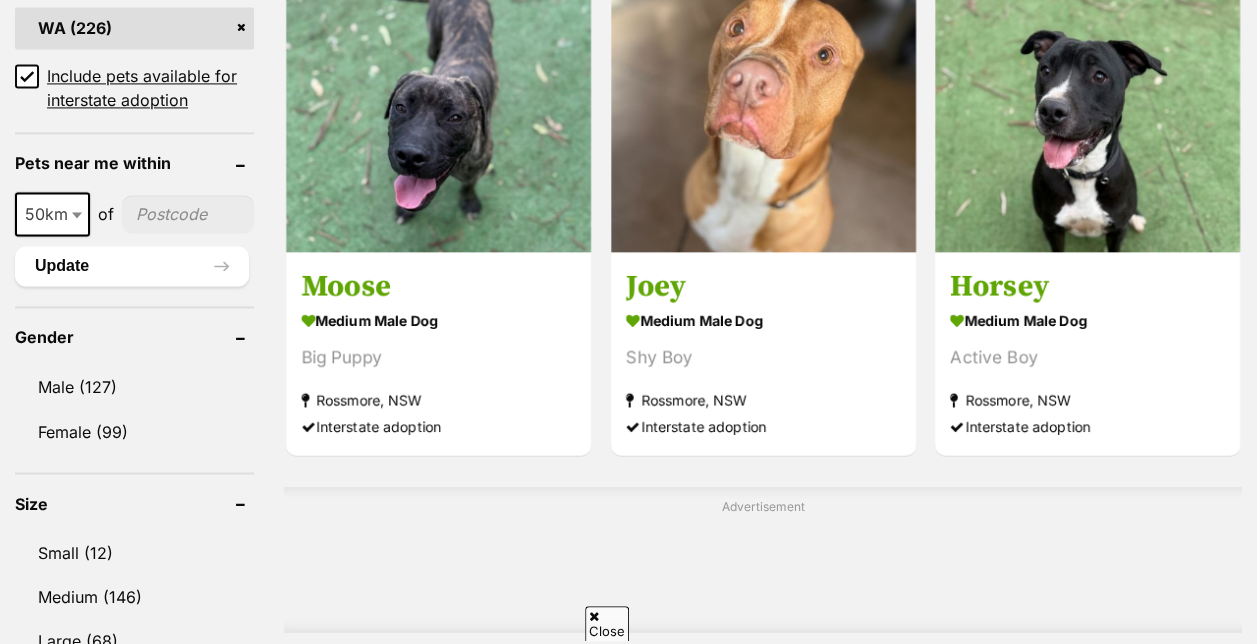 scroll, scrollTop: 1468, scrollLeft: 0, axis: vertical 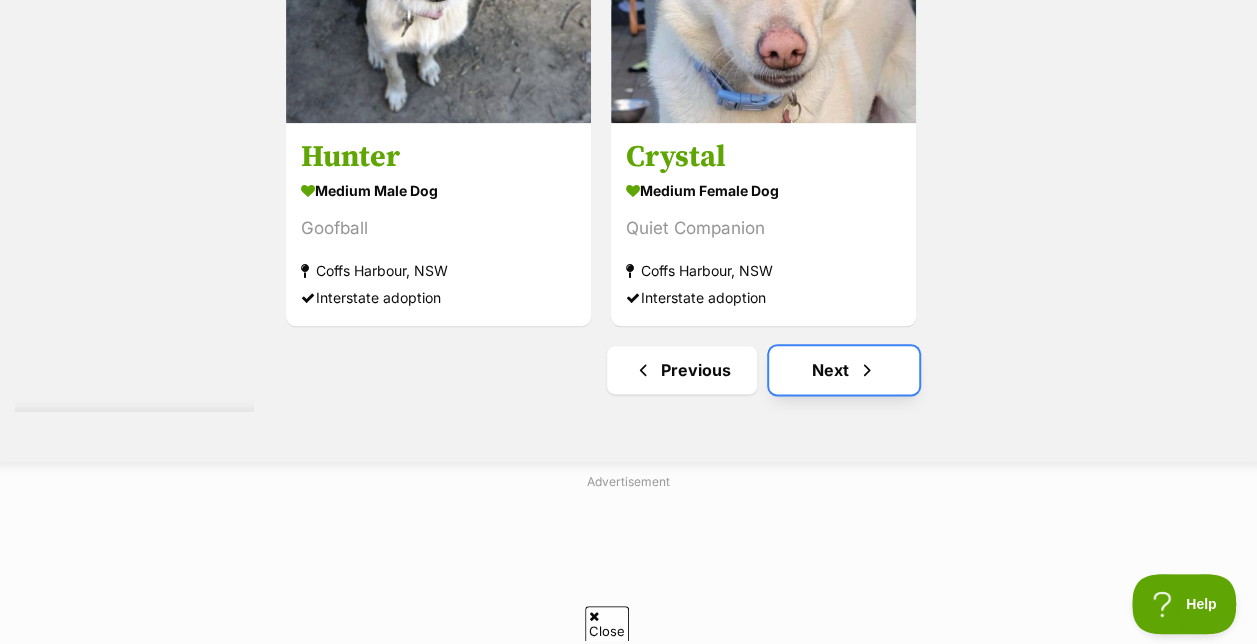 click on "Next" at bounding box center [844, 370] 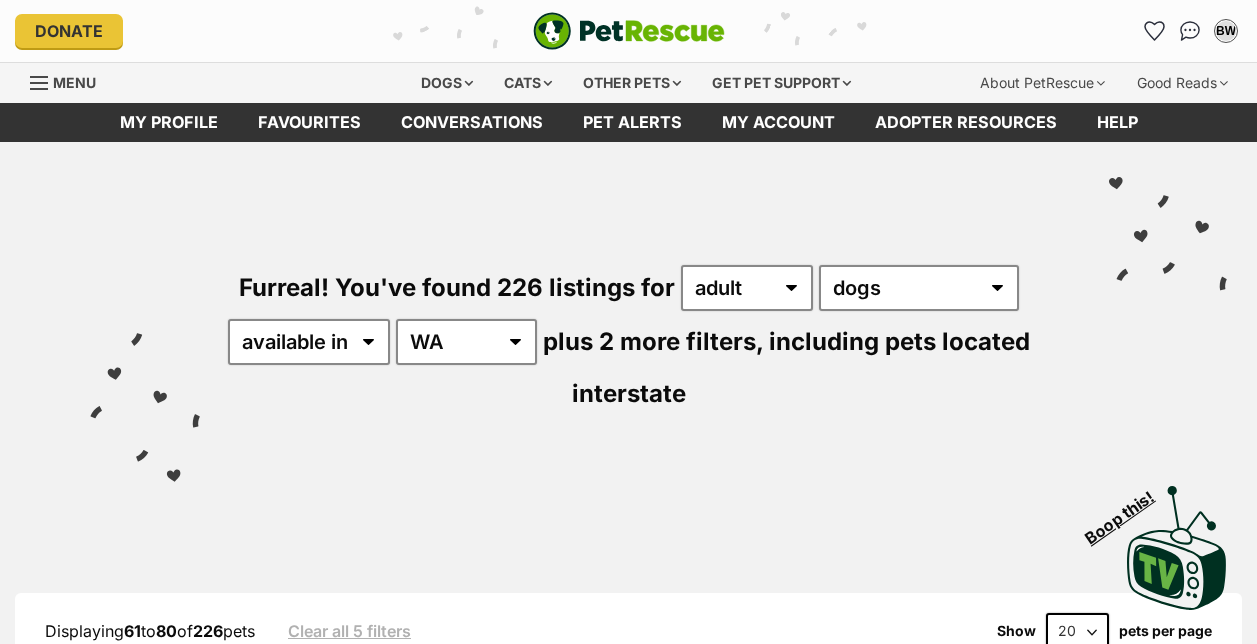 scroll, scrollTop: 0, scrollLeft: 0, axis: both 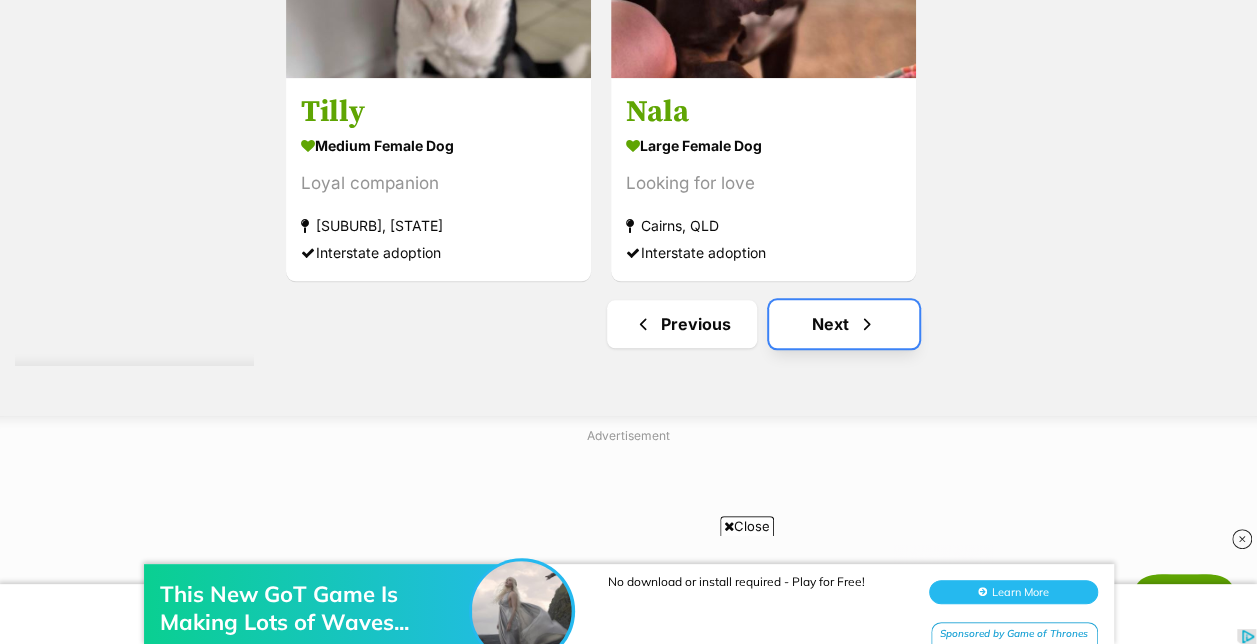 click on "Next" at bounding box center [844, 324] 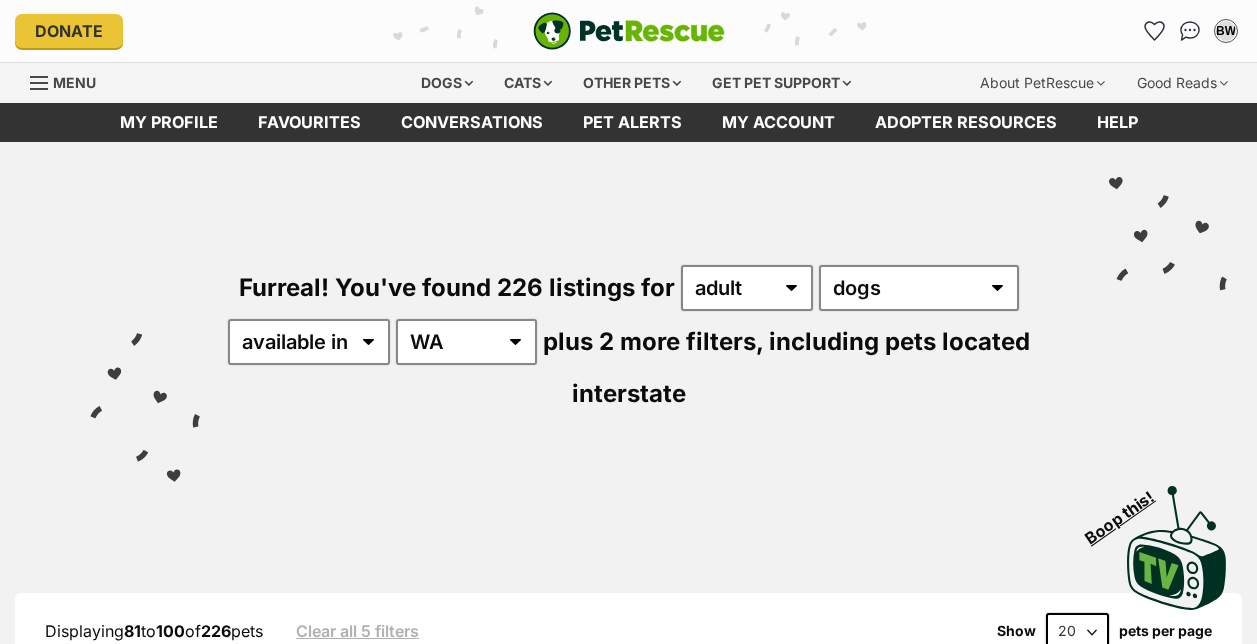 scroll, scrollTop: 0, scrollLeft: 0, axis: both 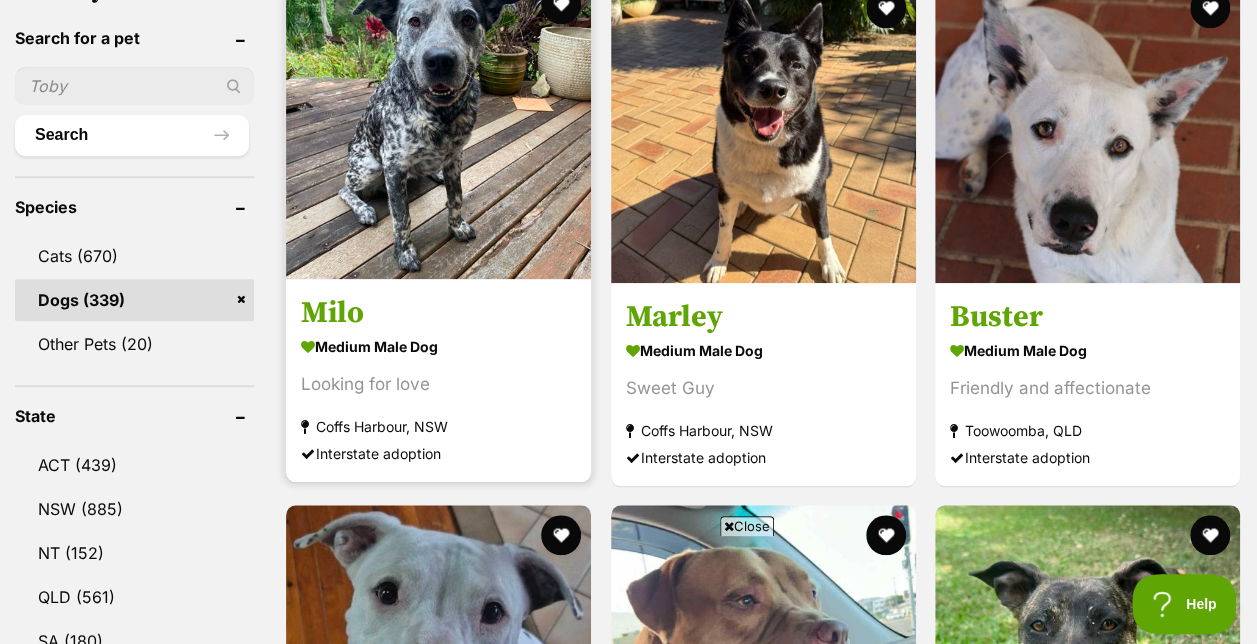 click at bounding box center [438, 126] 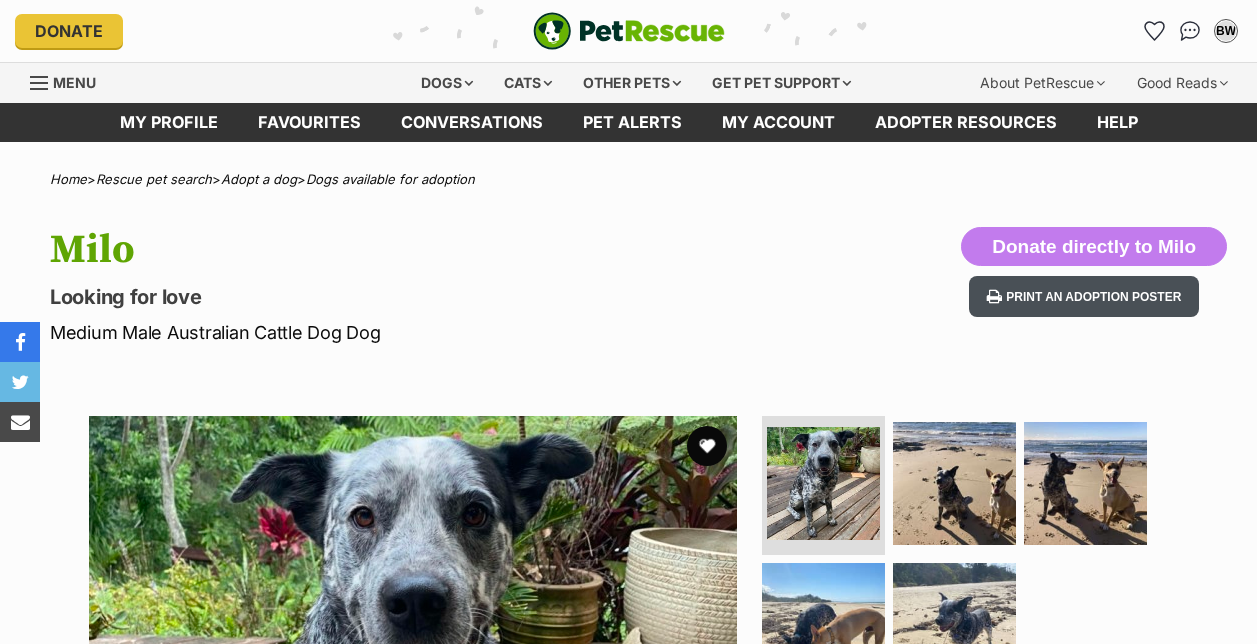 scroll, scrollTop: 0, scrollLeft: 0, axis: both 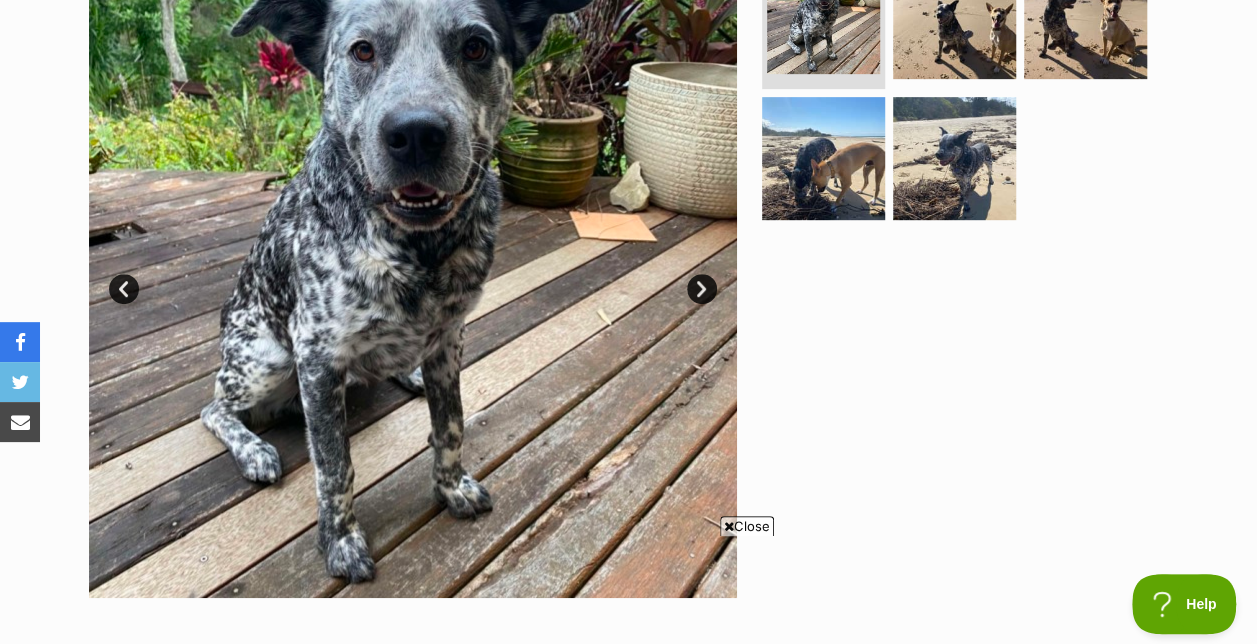 click on "Next" at bounding box center [702, 289] 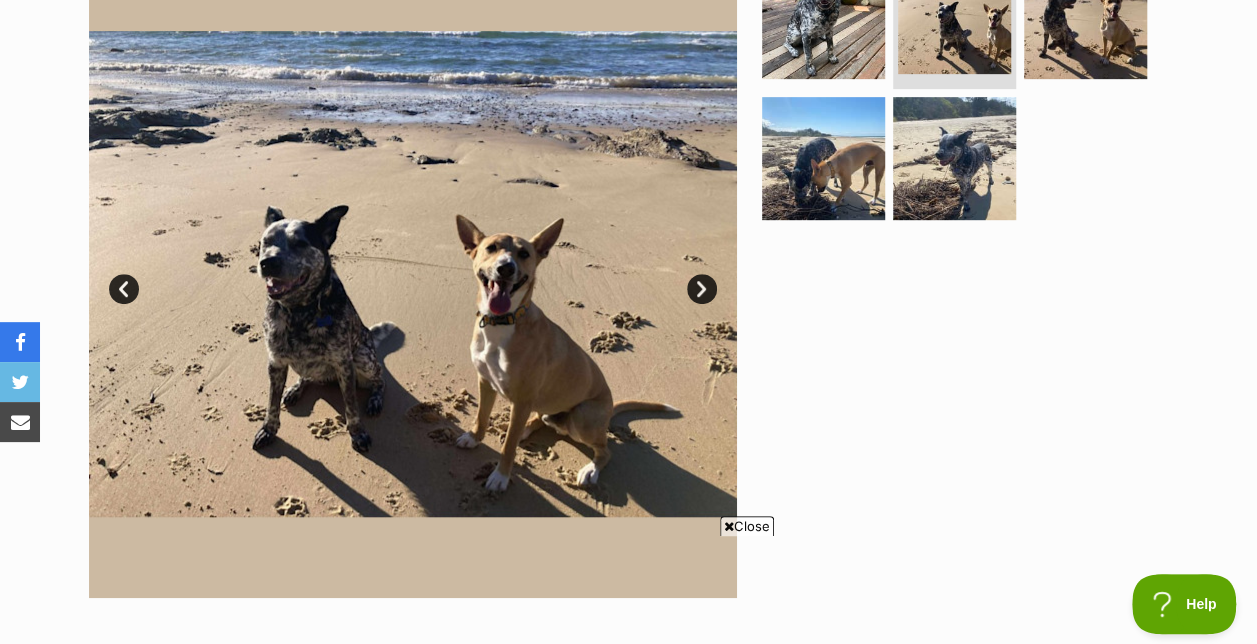 click on "Next" at bounding box center (702, 289) 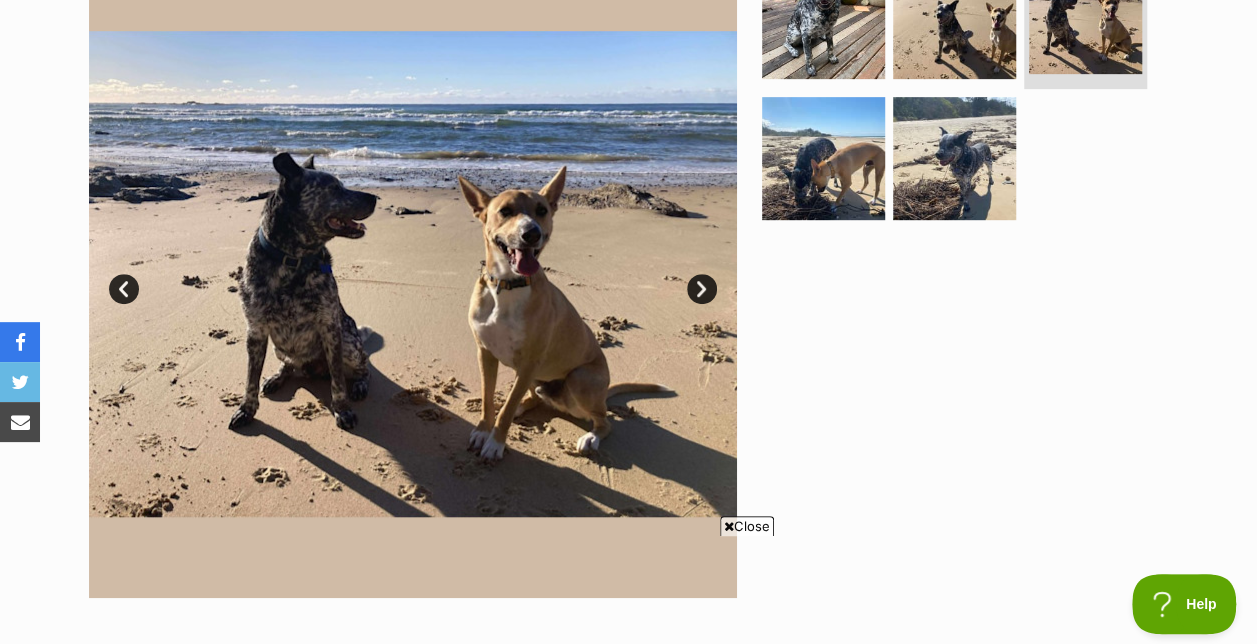 click on "Next" at bounding box center [702, 289] 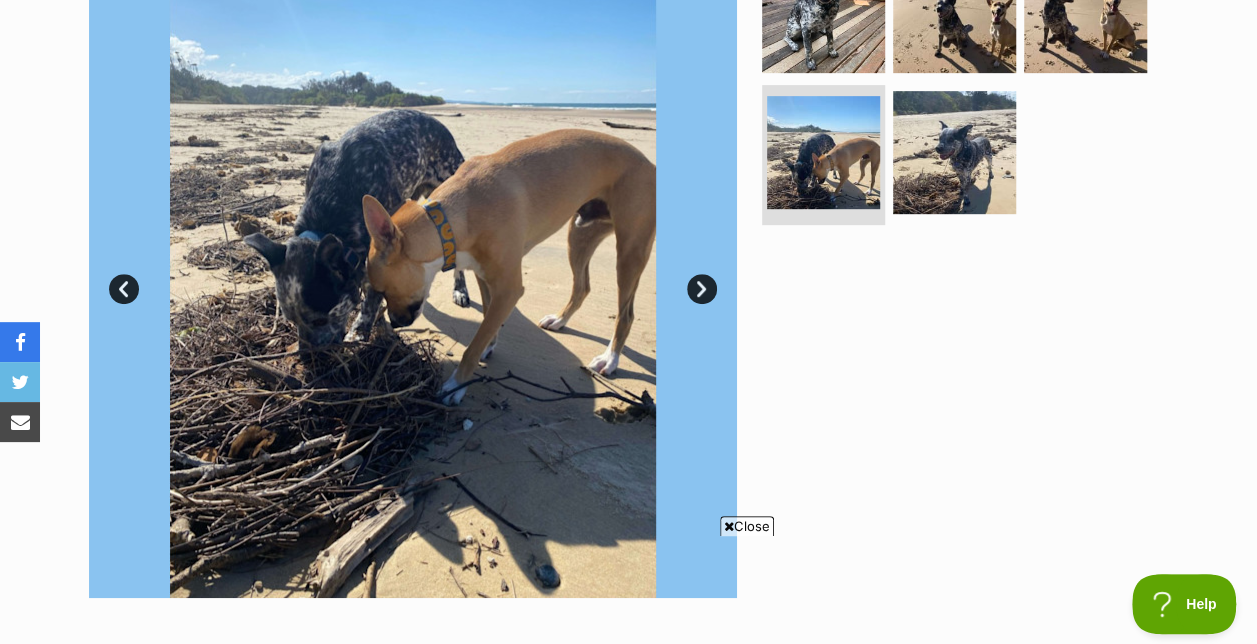 click on "Next" at bounding box center [702, 289] 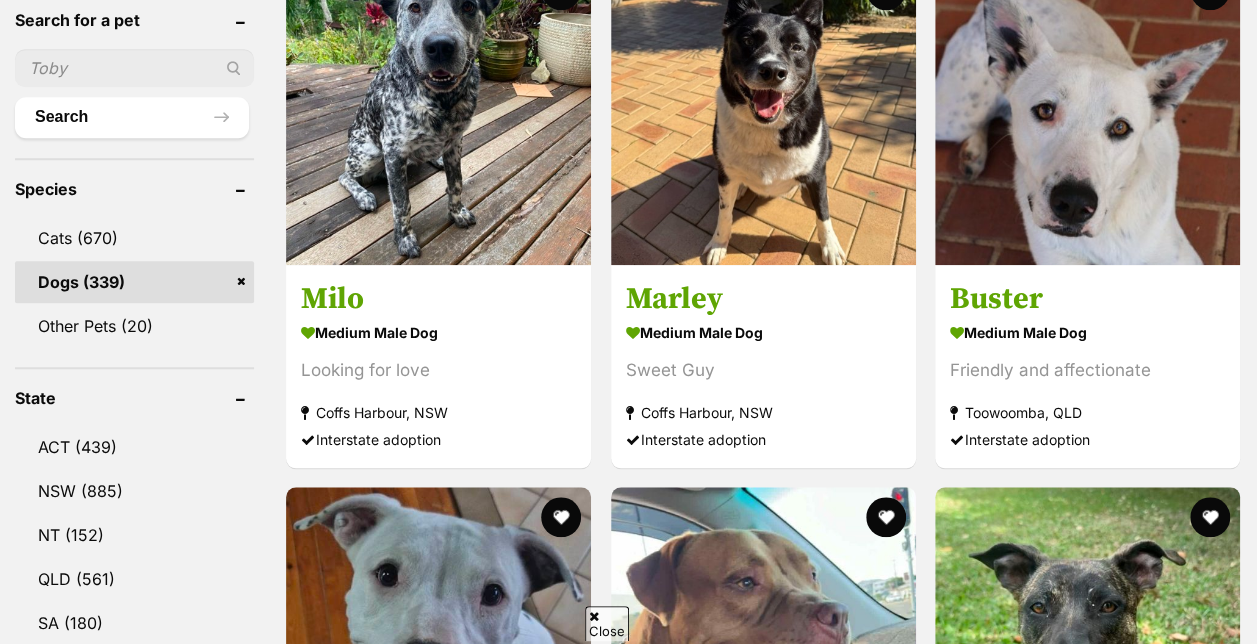 scroll, scrollTop: 0, scrollLeft: 0, axis: both 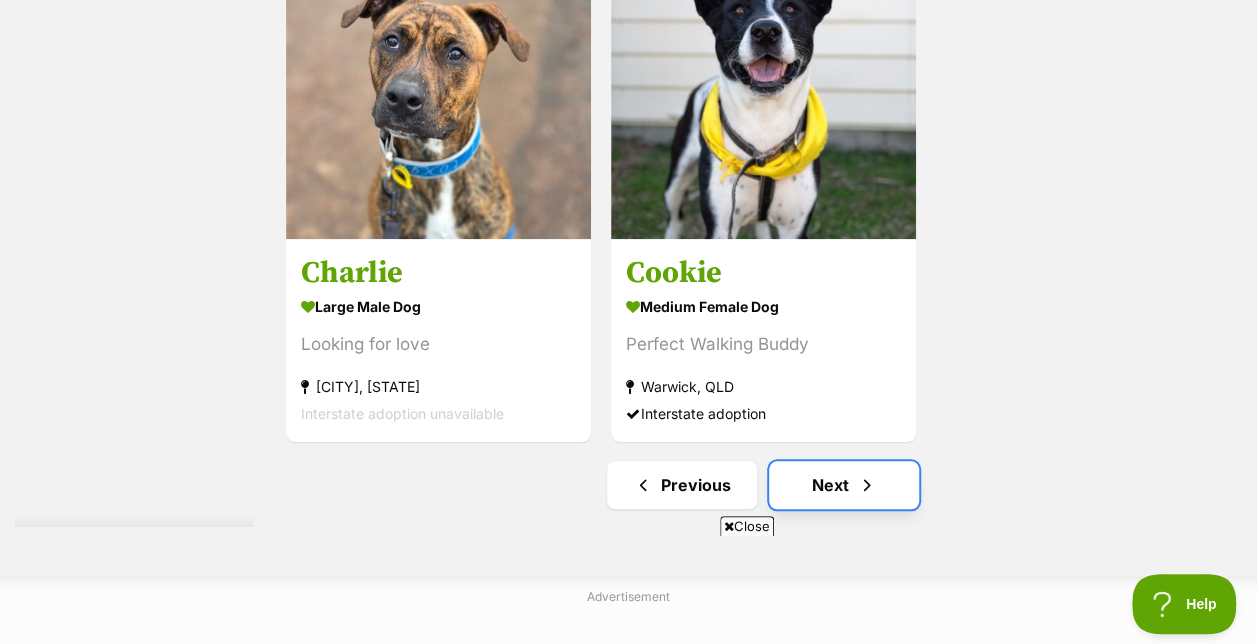 click at bounding box center [867, 485] 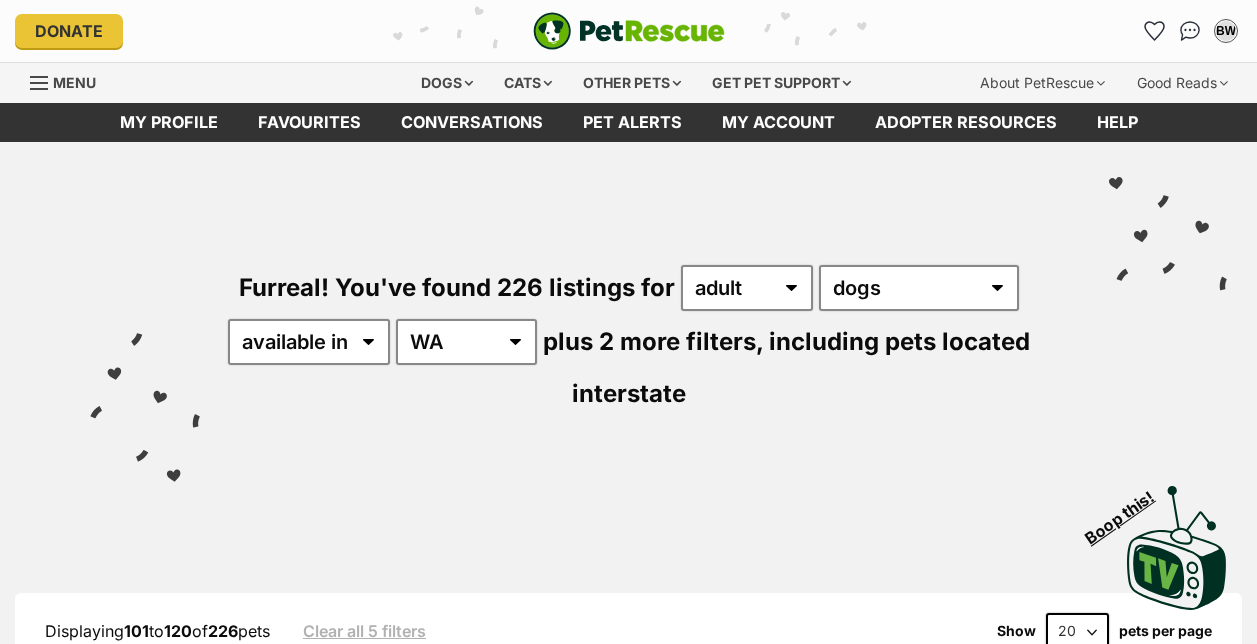 scroll, scrollTop: 0, scrollLeft: 0, axis: both 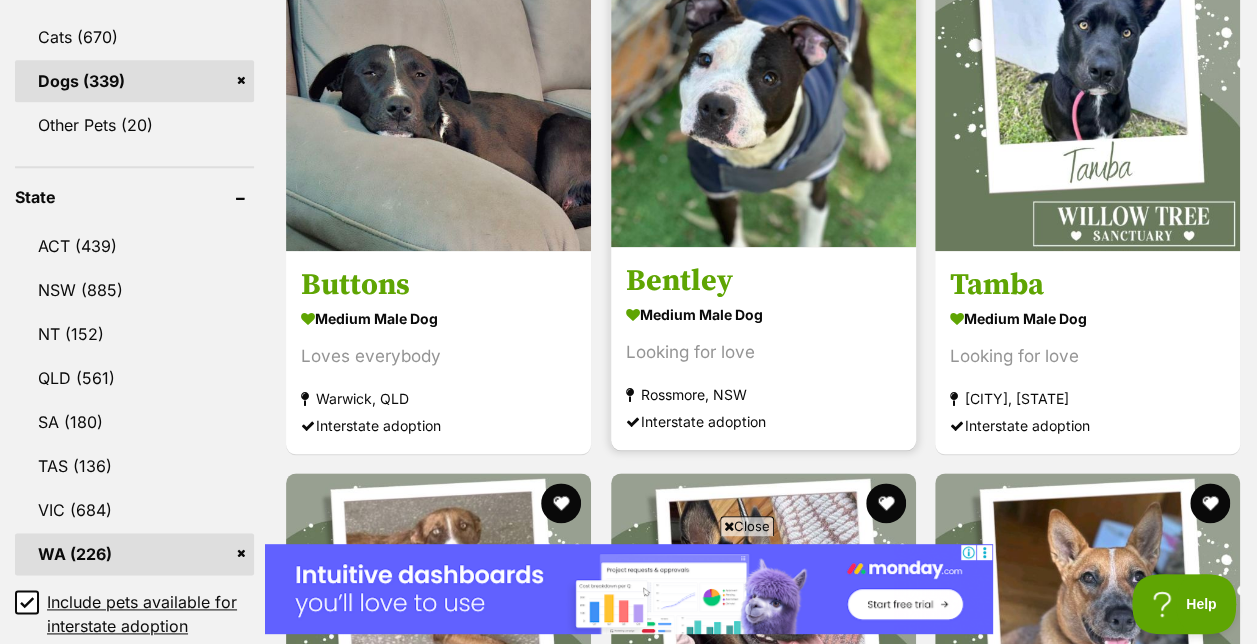 click at bounding box center (763, 94) 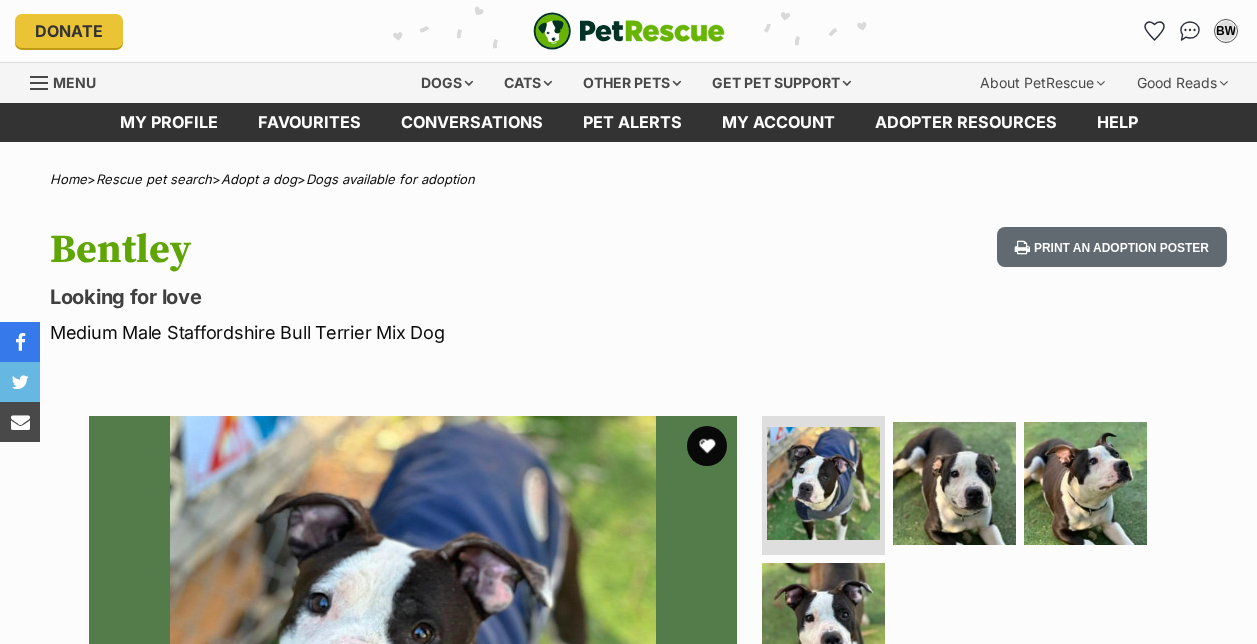 scroll, scrollTop: 0, scrollLeft: 0, axis: both 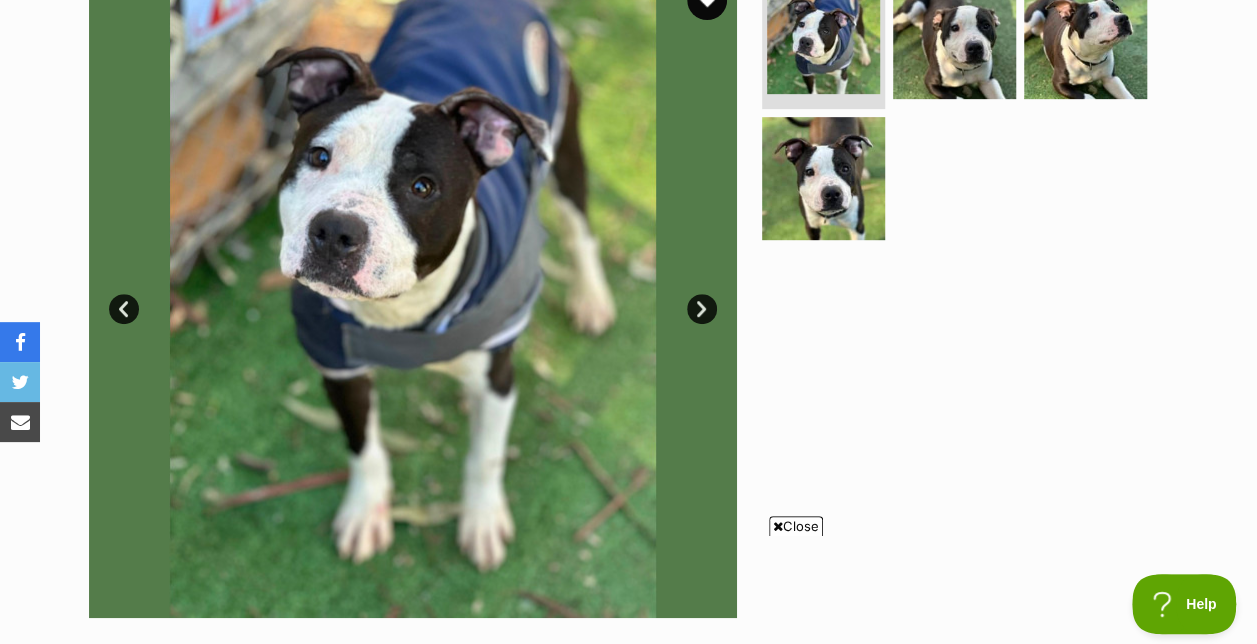 click on "Next" at bounding box center [702, 309] 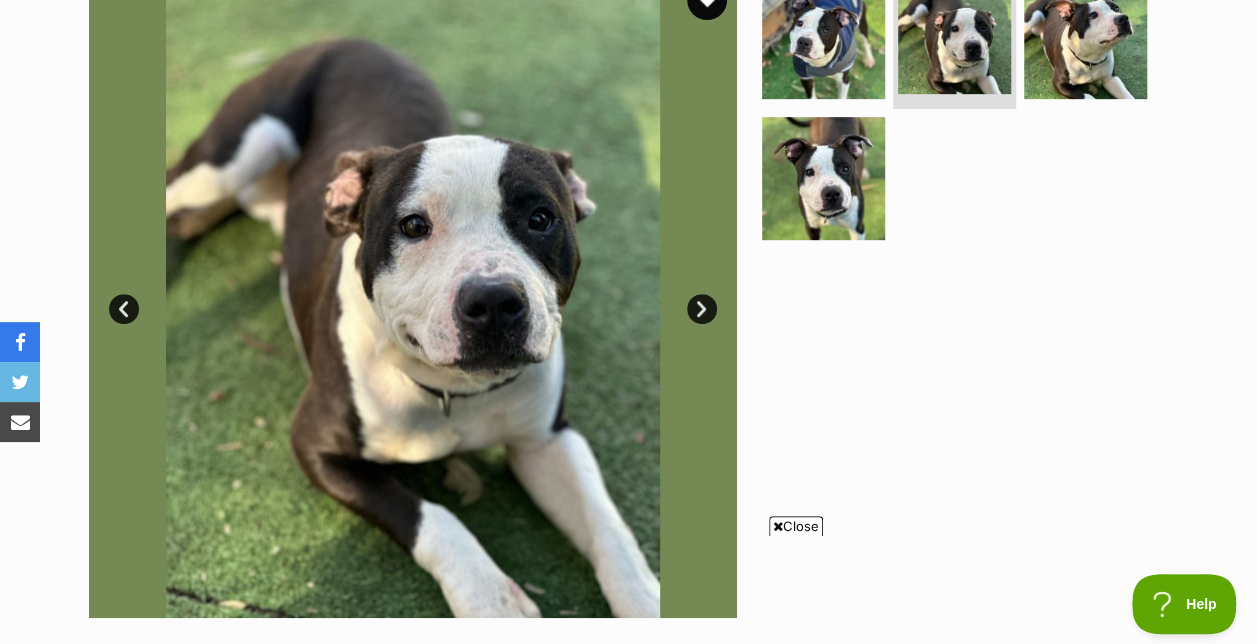 click on "Next" at bounding box center (702, 309) 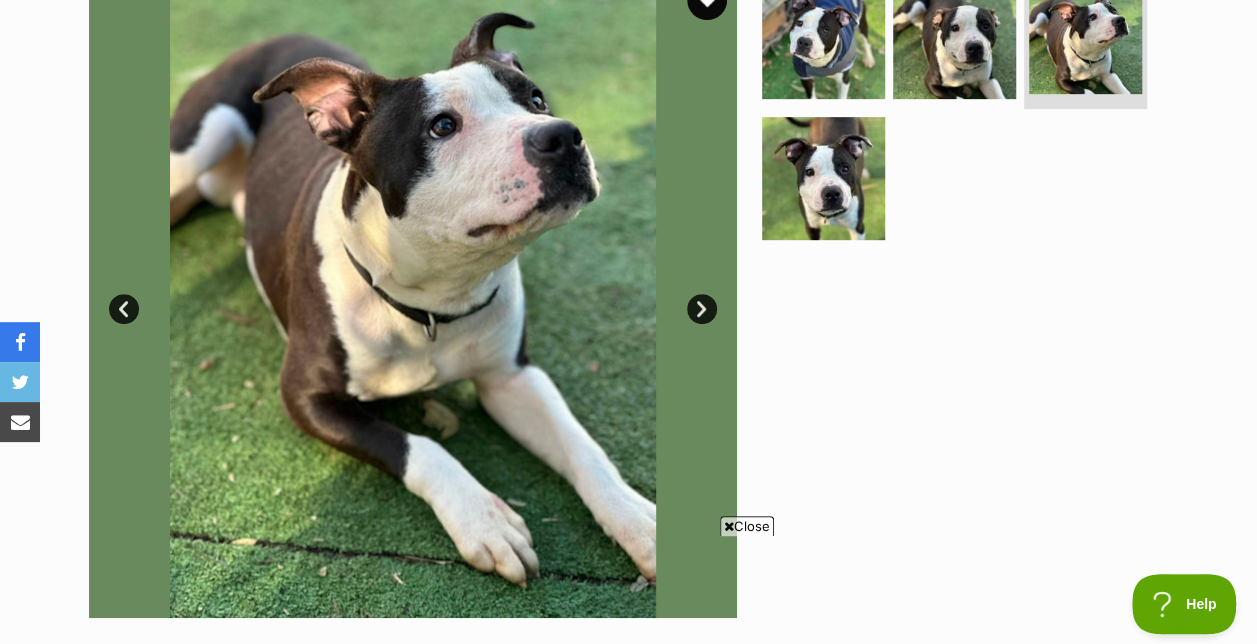 scroll, scrollTop: 0, scrollLeft: 0, axis: both 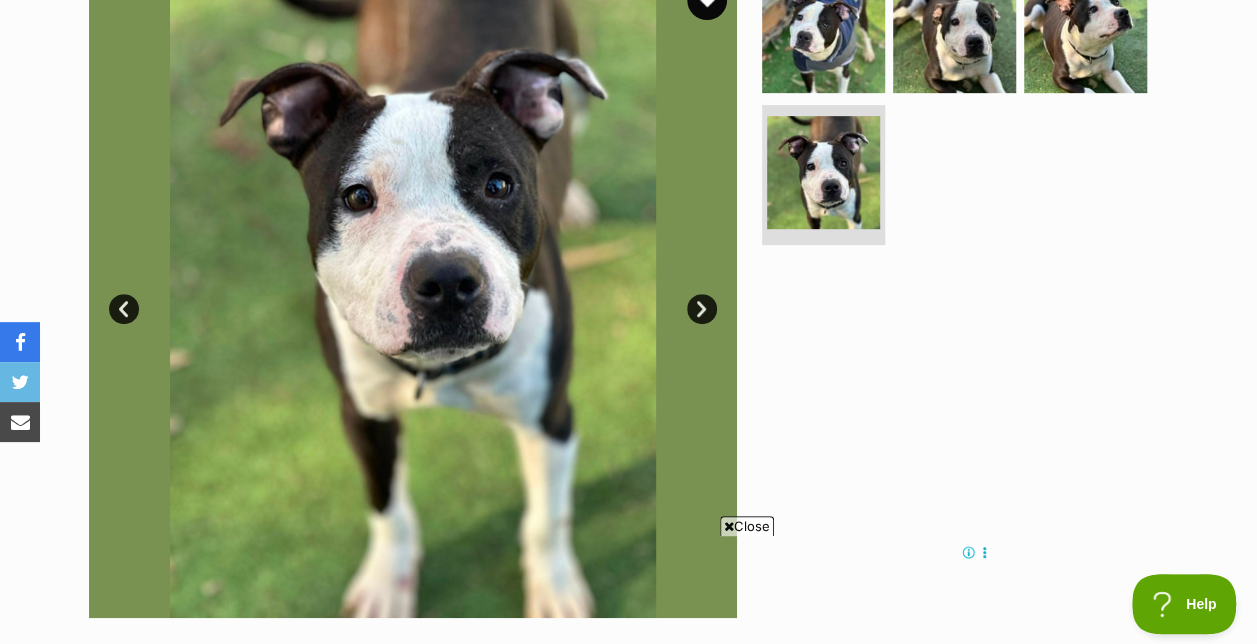 click on "Next" at bounding box center [702, 309] 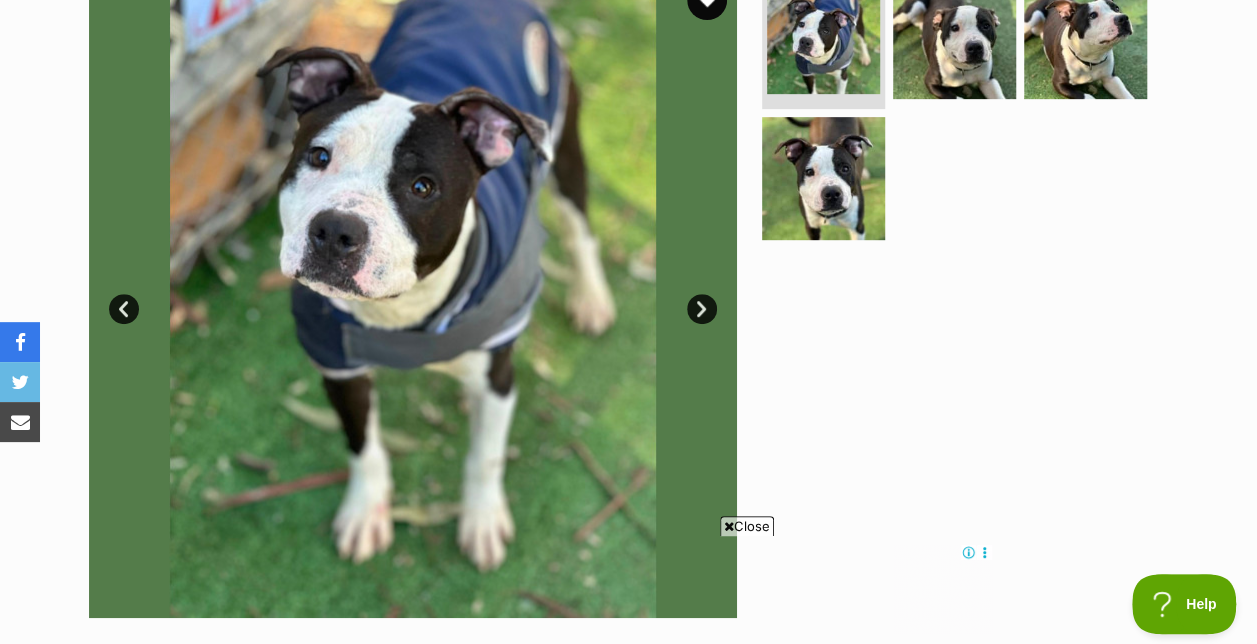 click on "Next" at bounding box center [702, 309] 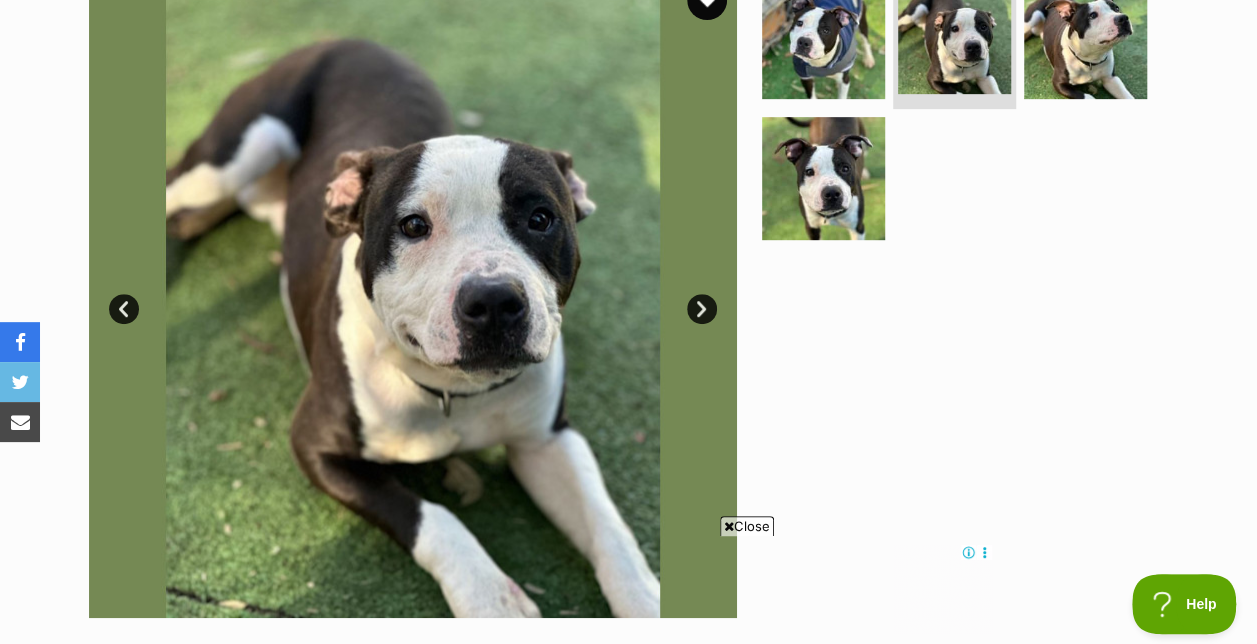 click on "Next" at bounding box center [702, 309] 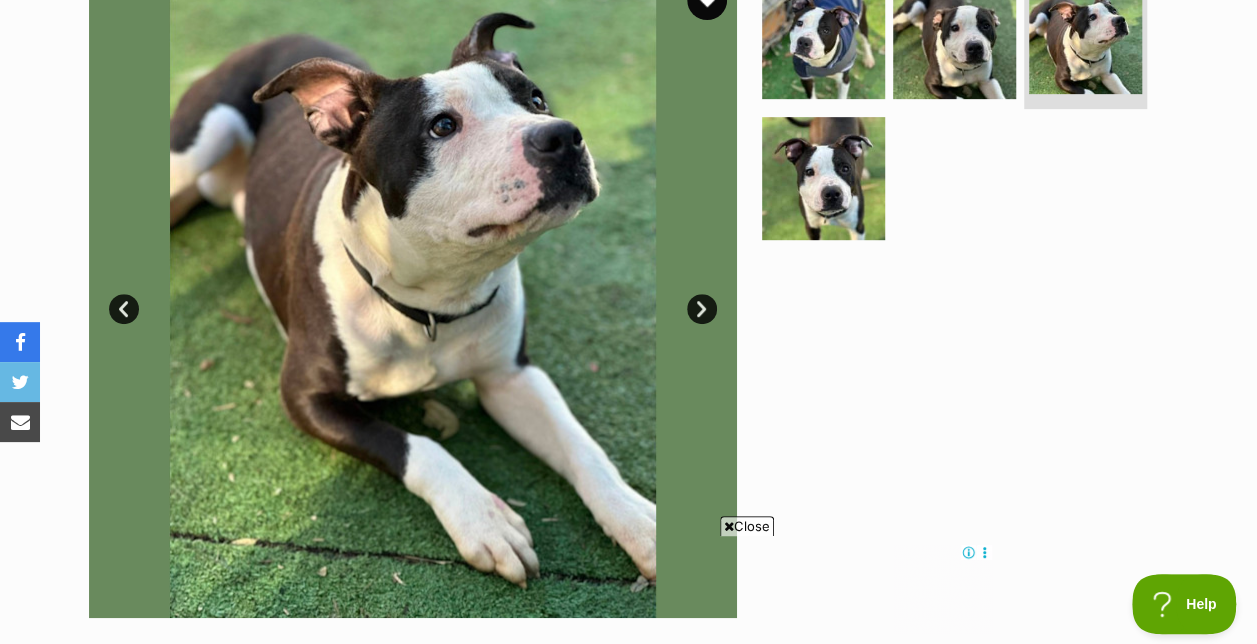 click on "Next" at bounding box center [702, 309] 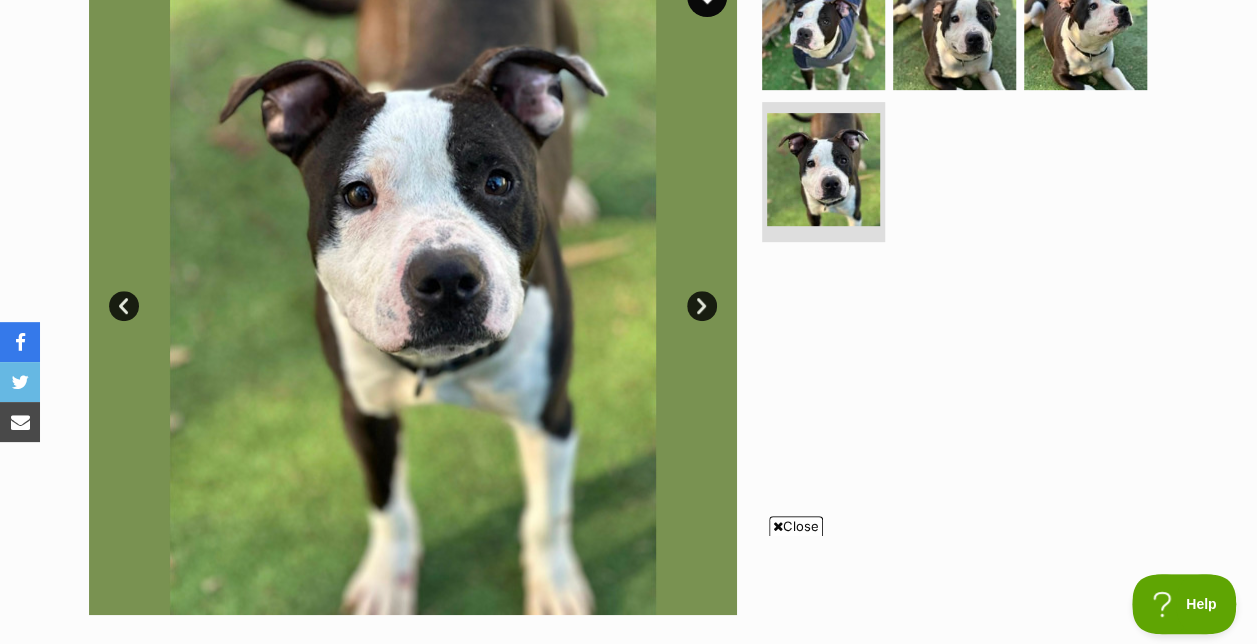 scroll, scrollTop: 444, scrollLeft: 0, axis: vertical 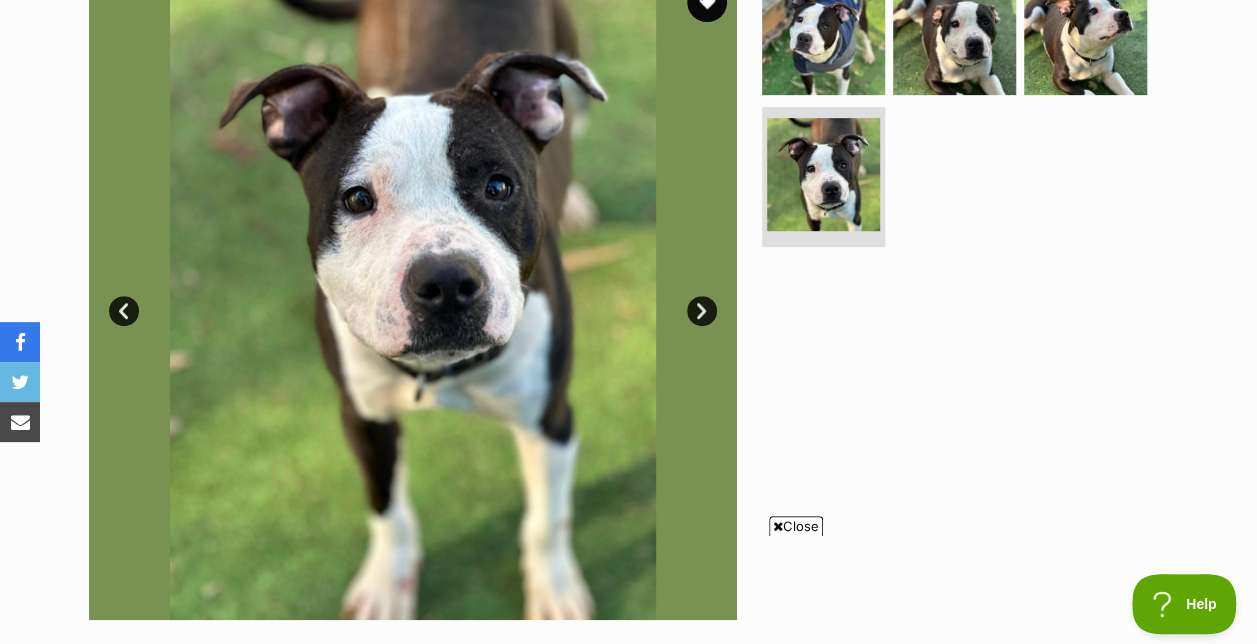 click on "Next" at bounding box center (702, 311) 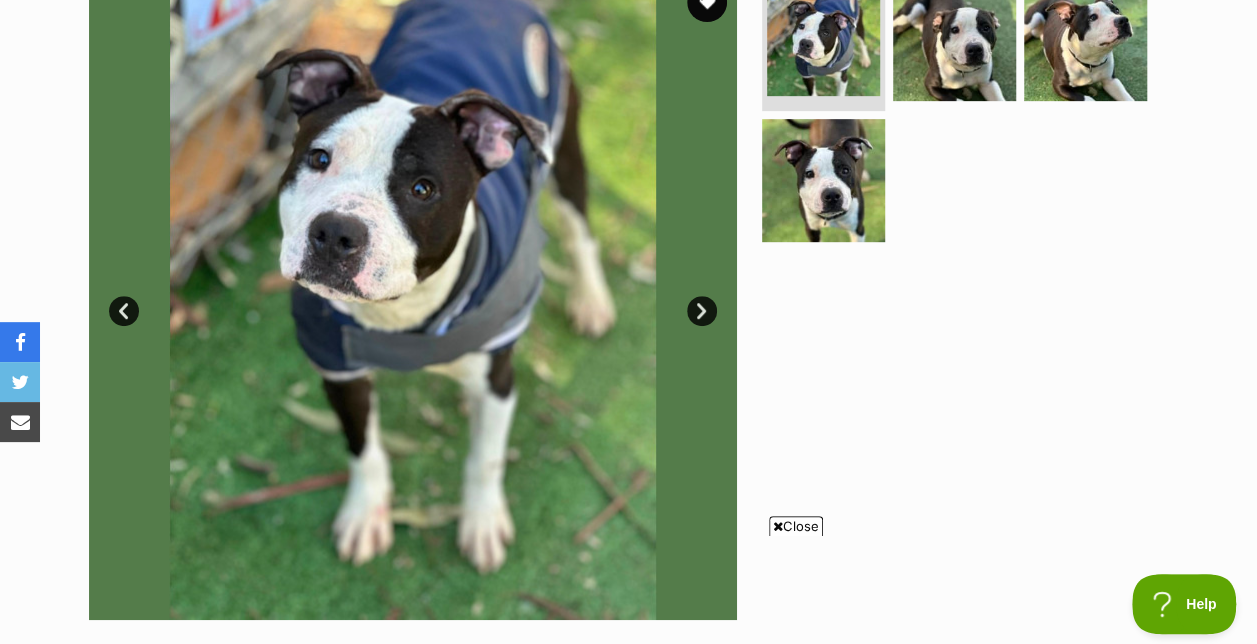 click on "Next" at bounding box center (702, 311) 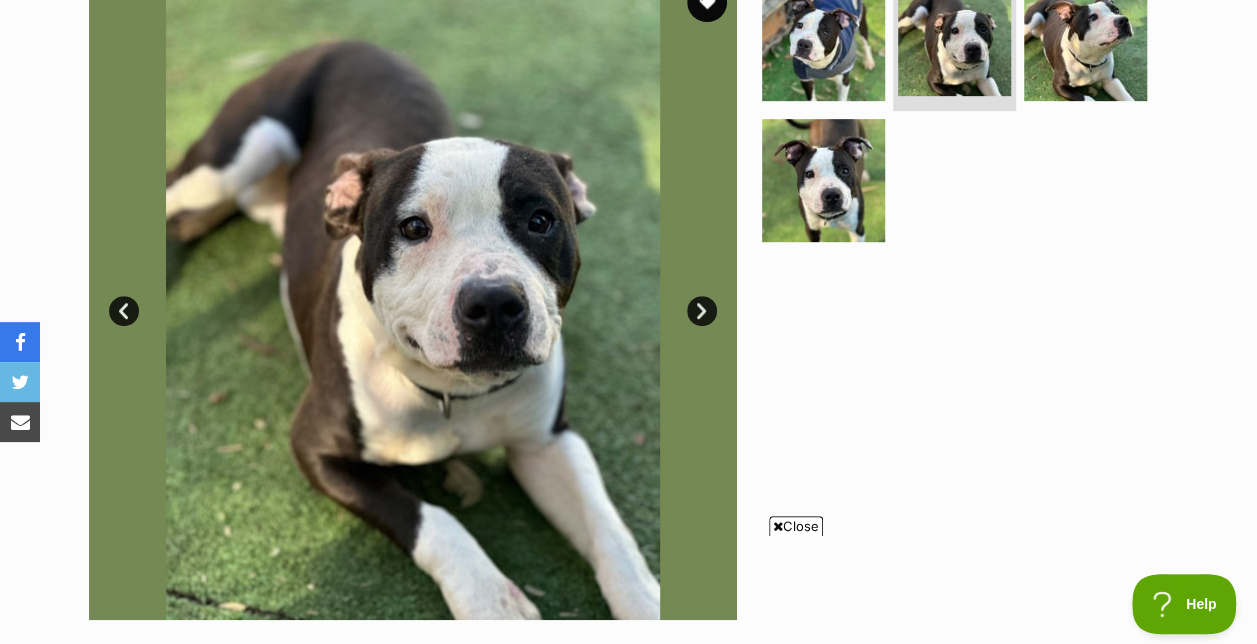 click on "Next" at bounding box center (702, 311) 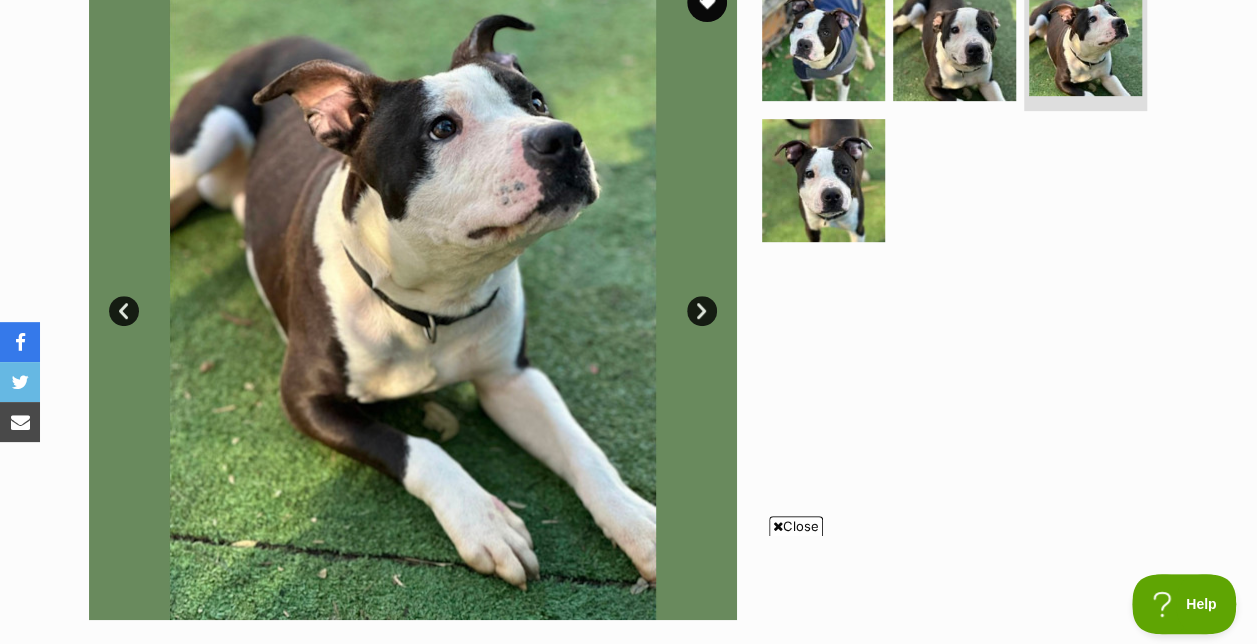 click on "Next" at bounding box center (702, 311) 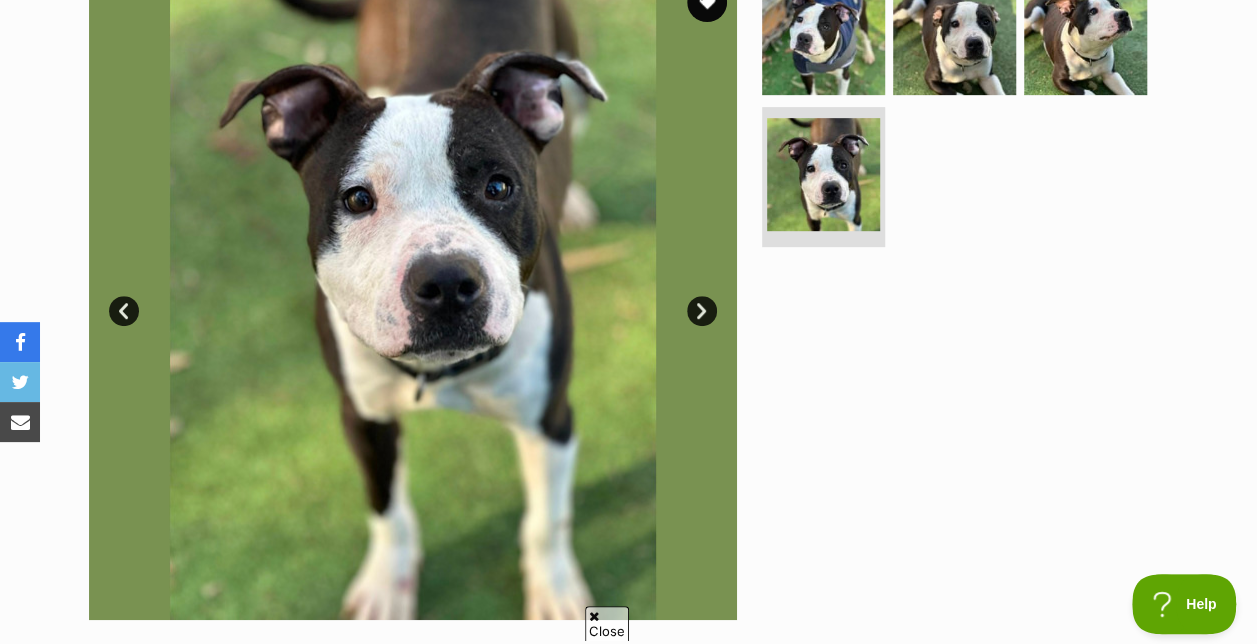 scroll, scrollTop: 0, scrollLeft: 0, axis: both 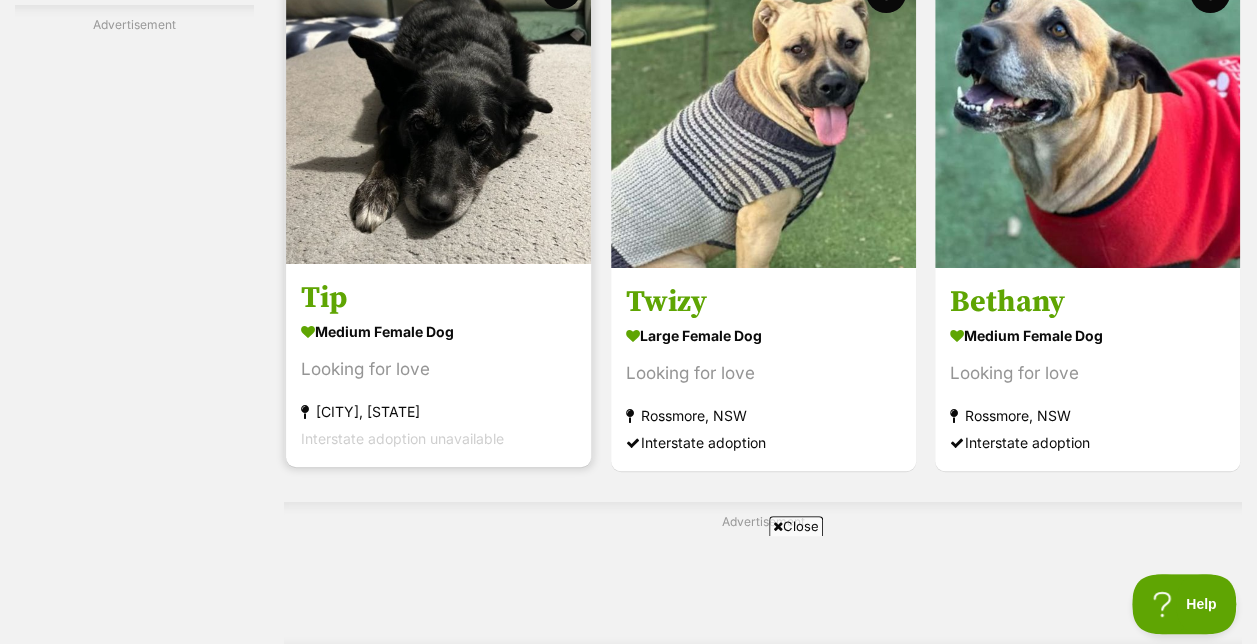click at bounding box center (438, 111) 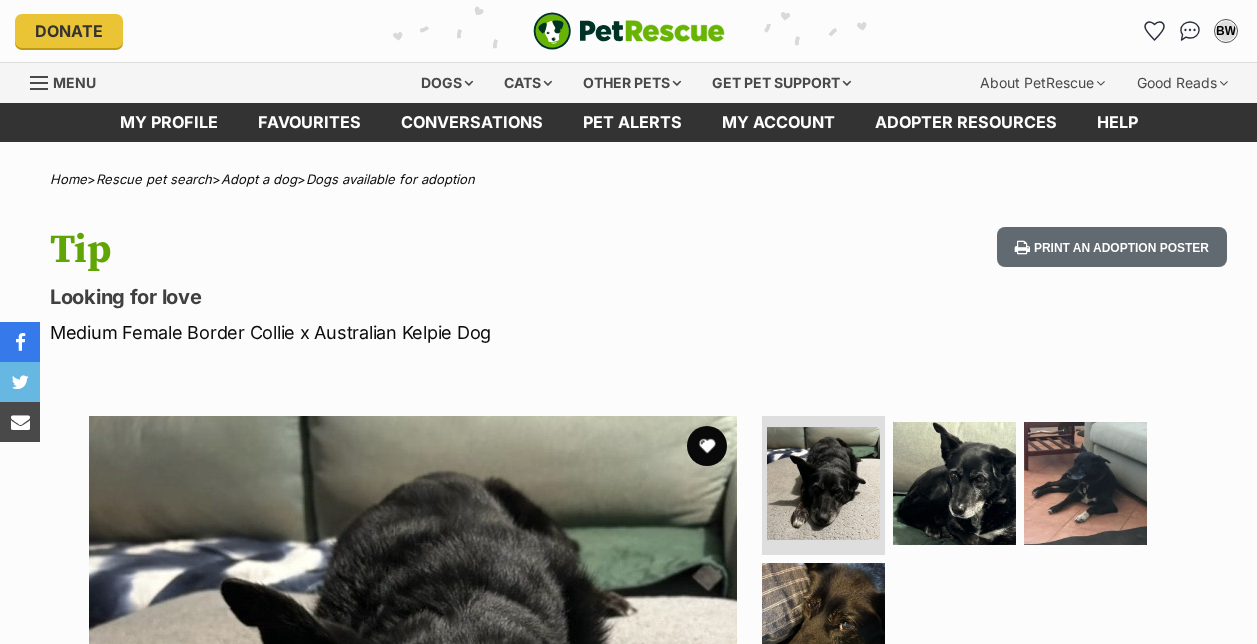 scroll, scrollTop: 0, scrollLeft: 0, axis: both 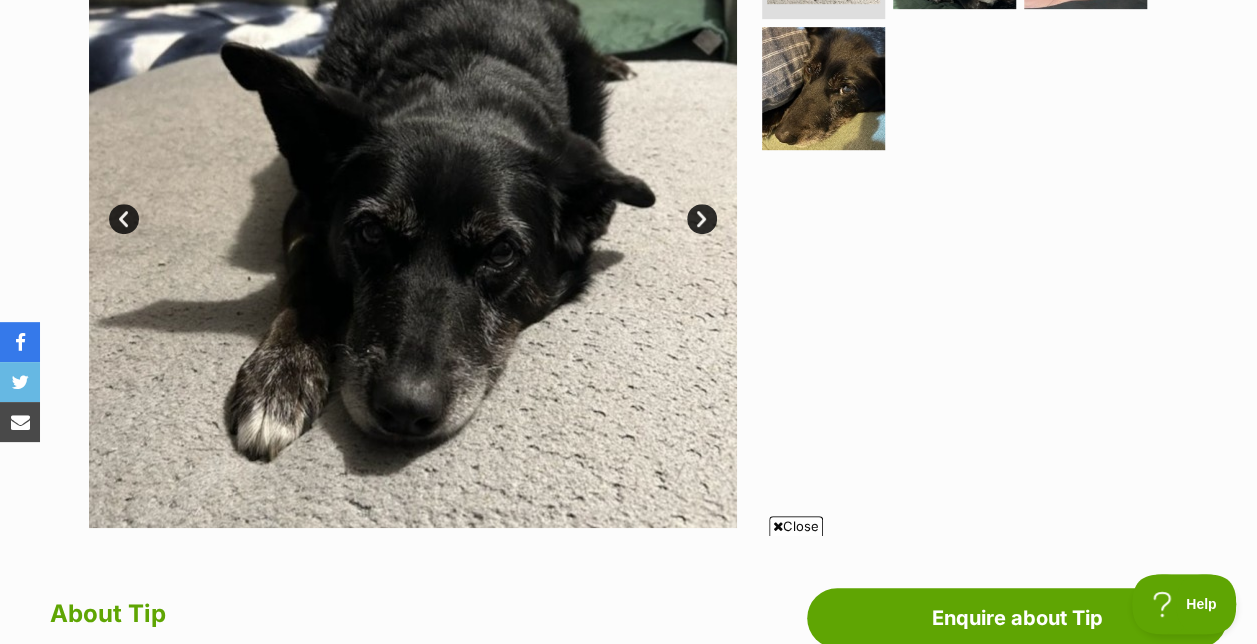 click on "Next" at bounding box center (702, 219) 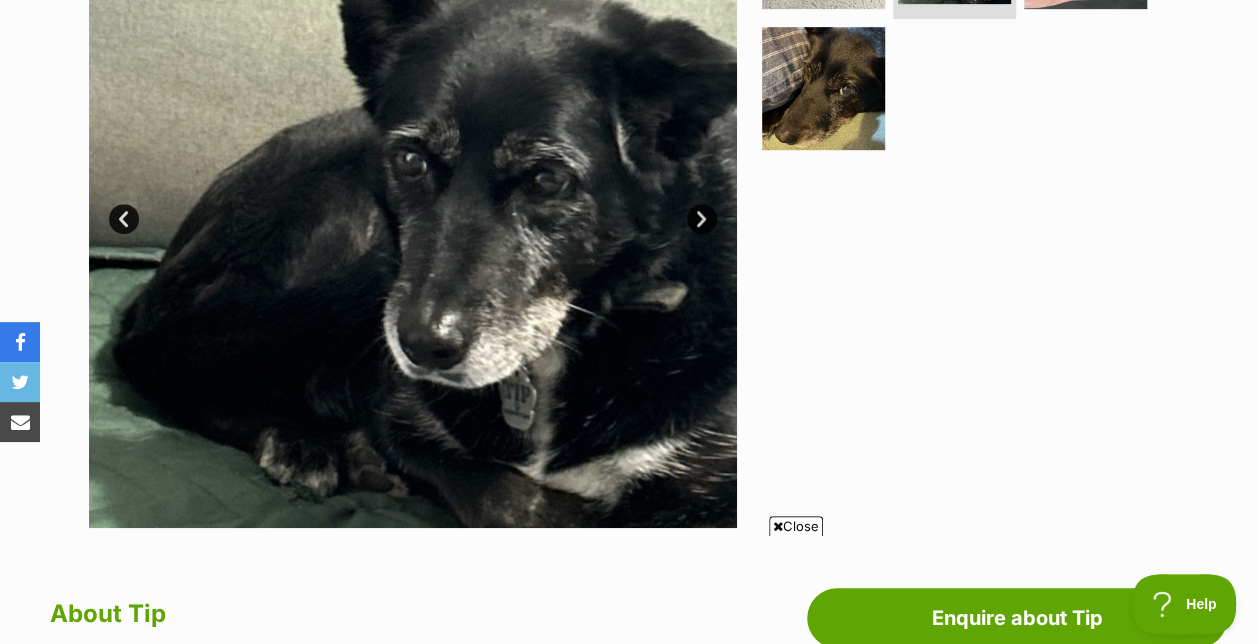 click on "Next" at bounding box center [702, 219] 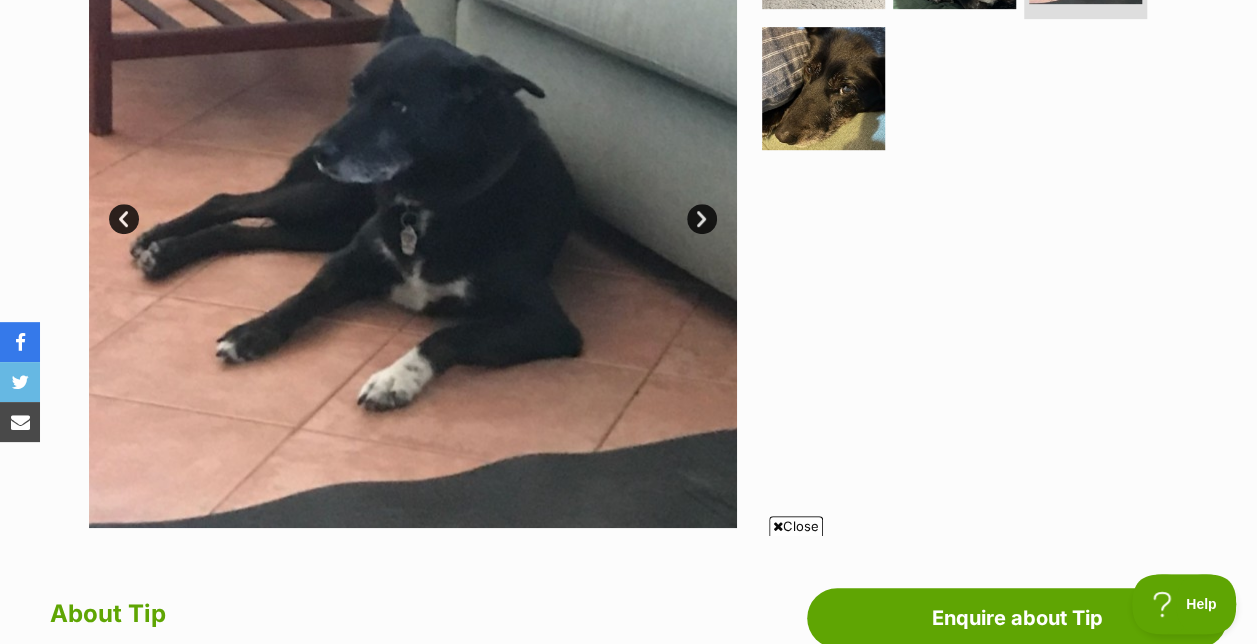 click on "Next" at bounding box center [702, 219] 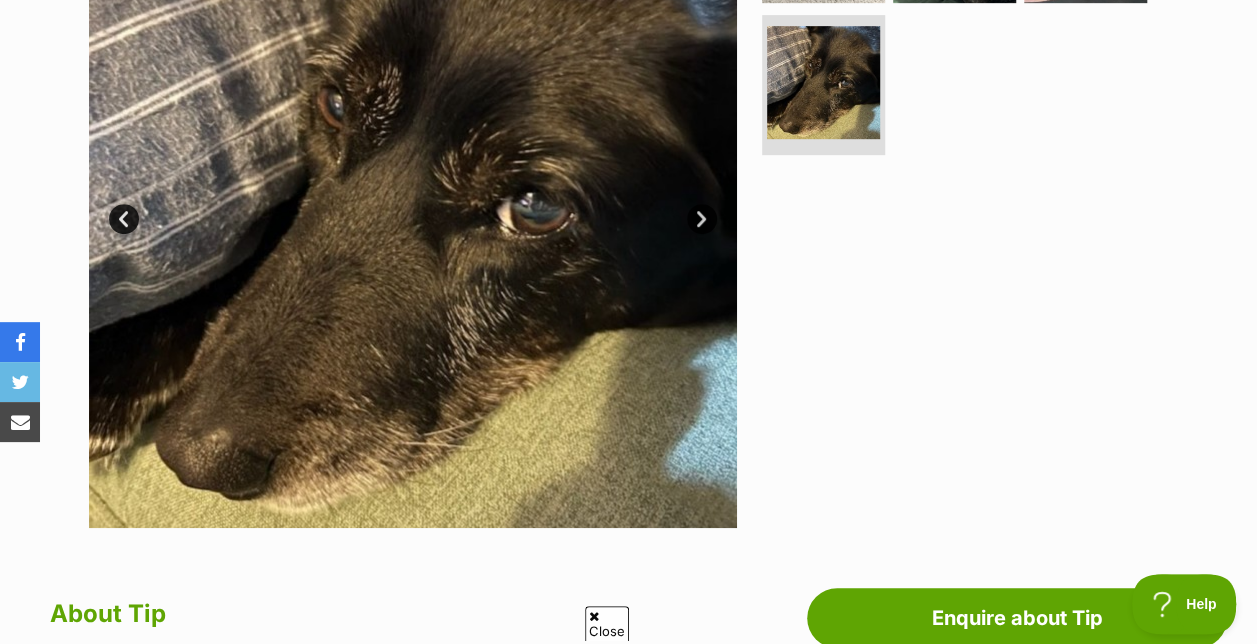 scroll, scrollTop: 0, scrollLeft: 0, axis: both 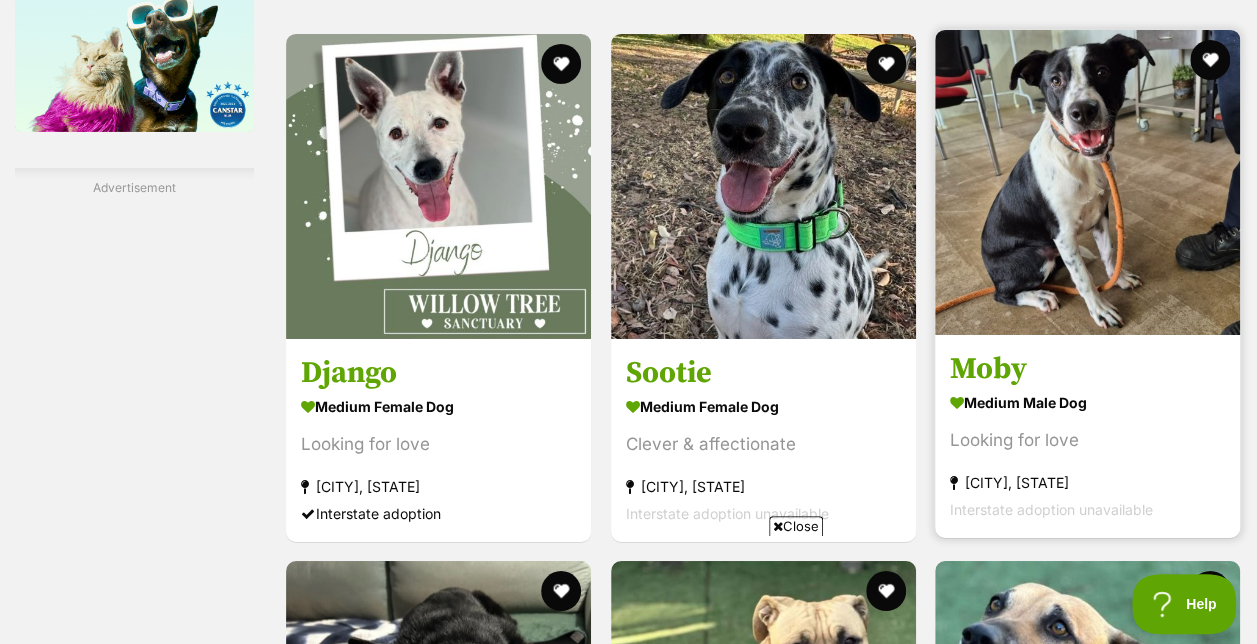 click at bounding box center [1087, 182] 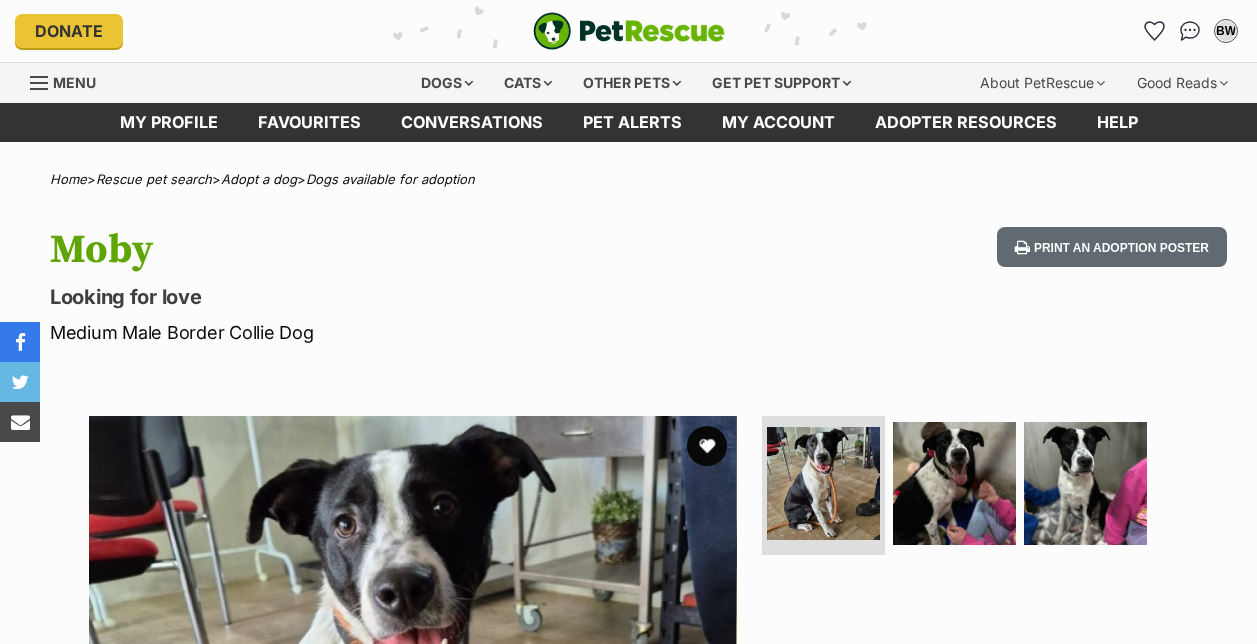 scroll, scrollTop: 0, scrollLeft: 0, axis: both 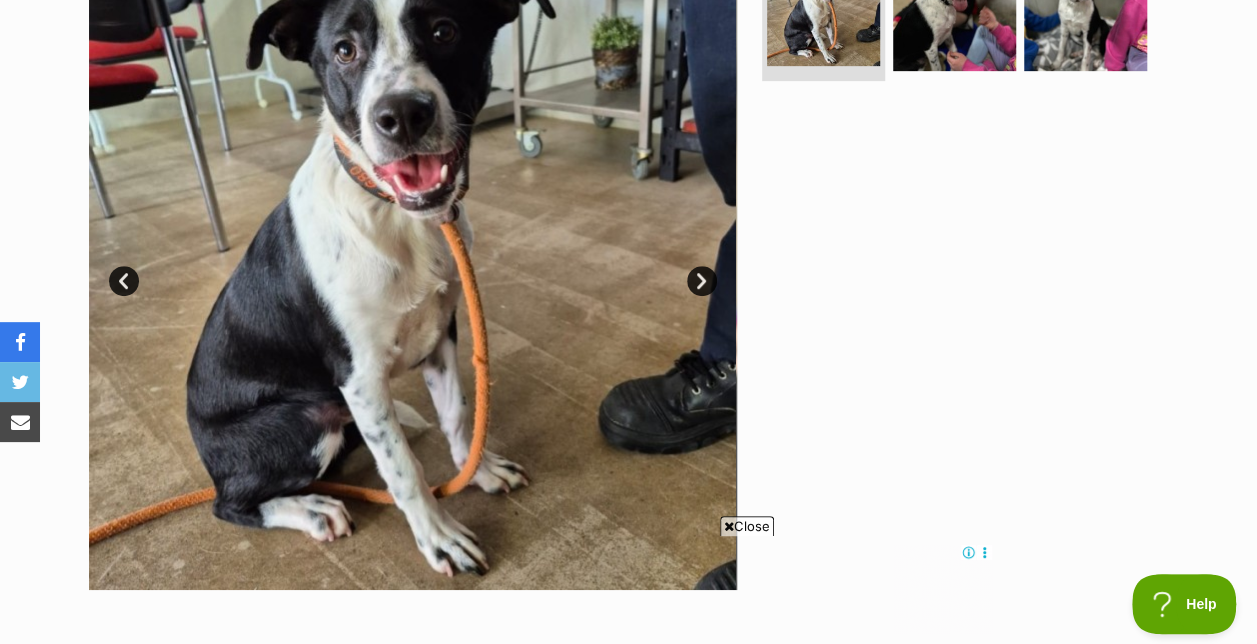 click on "Next" at bounding box center [702, 281] 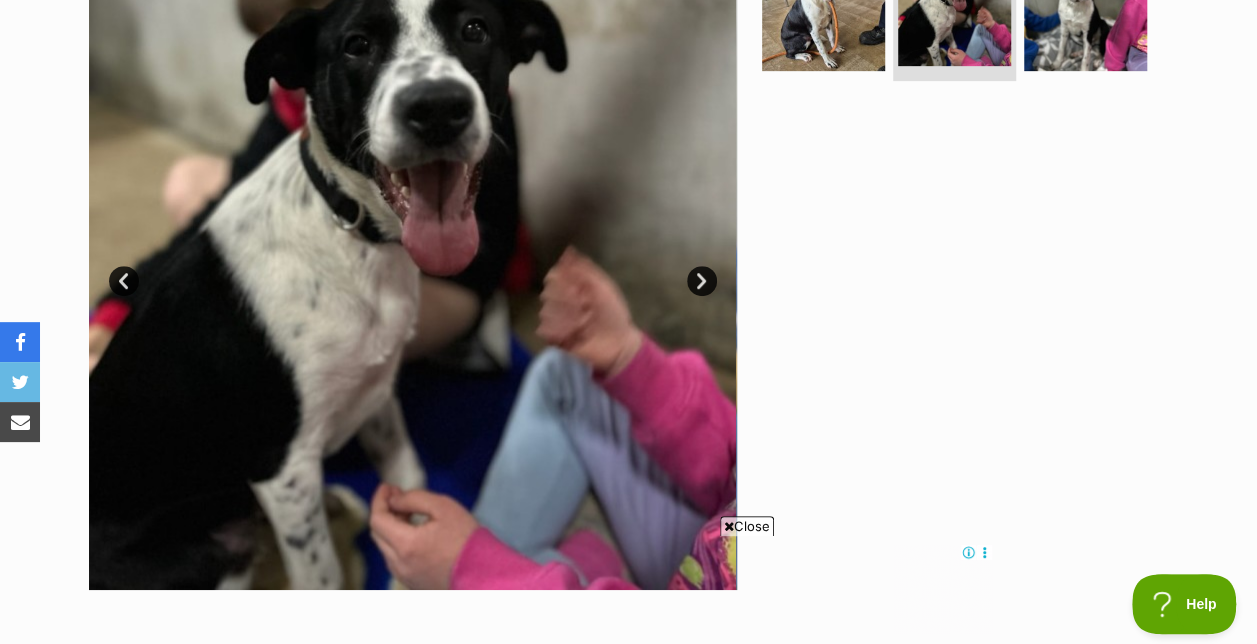 scroll, scrollTop: 0, scrollLeft: 0, axis: both 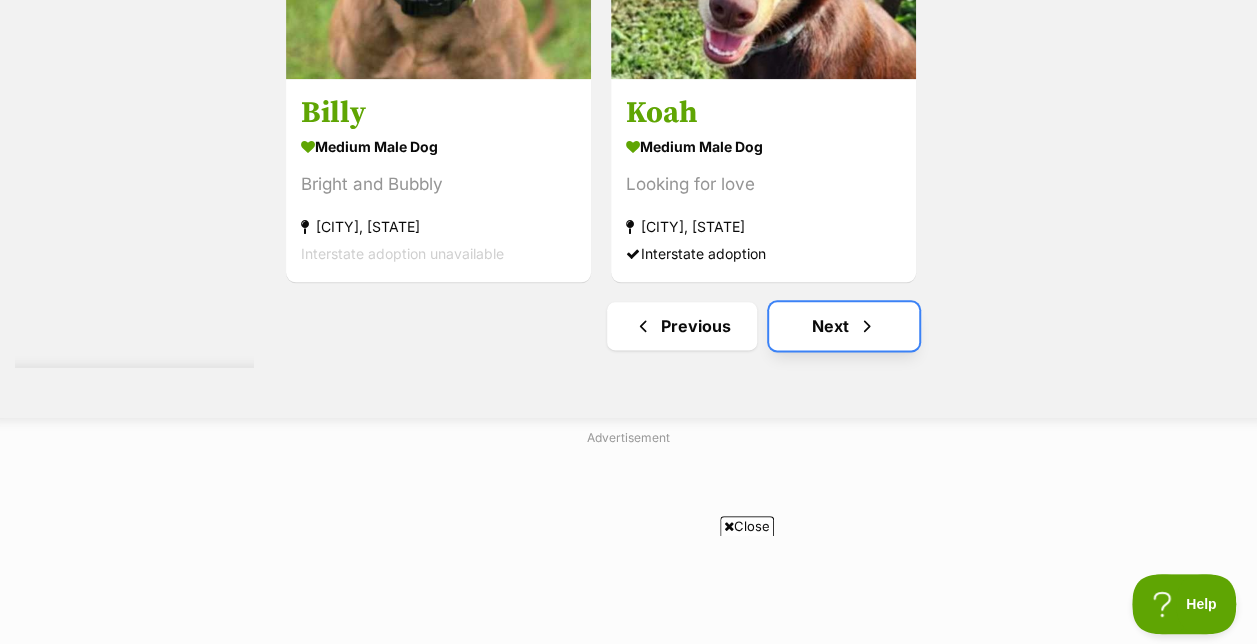 click on "Next" at bounding box center [844, 326] 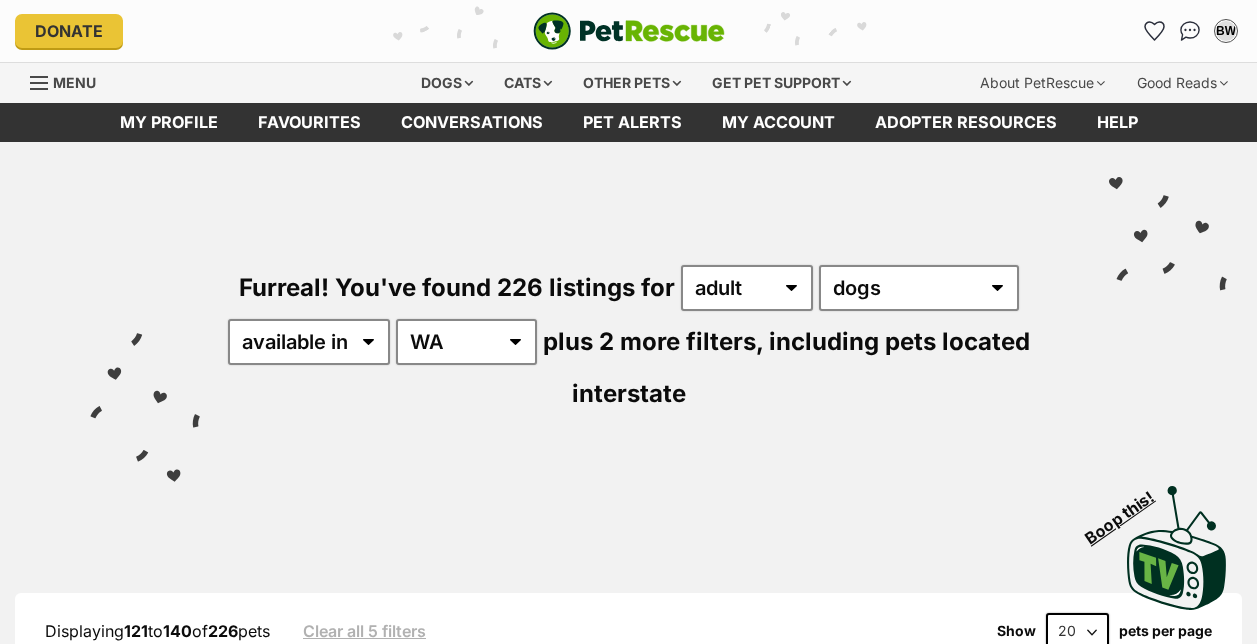 scroll, scrollTop: 0, scrollLeft: 0, axis: both 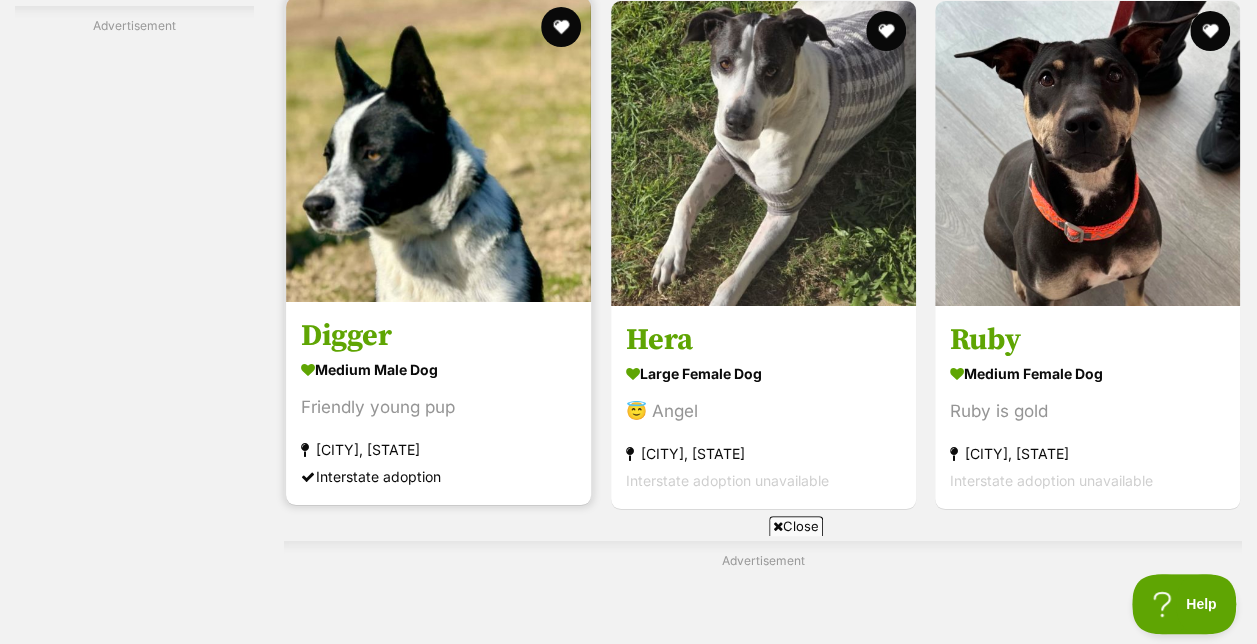click at bounding box center [438, 149] 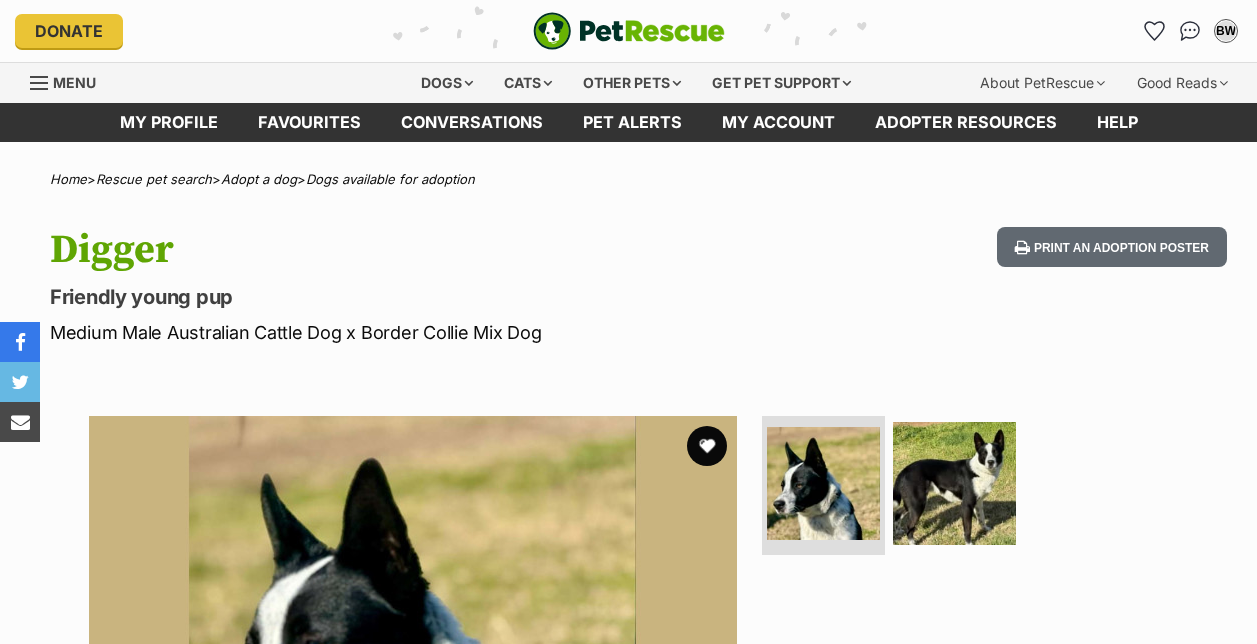 scroll, scrollTop: 0, scrollLeft: 0, axis: both 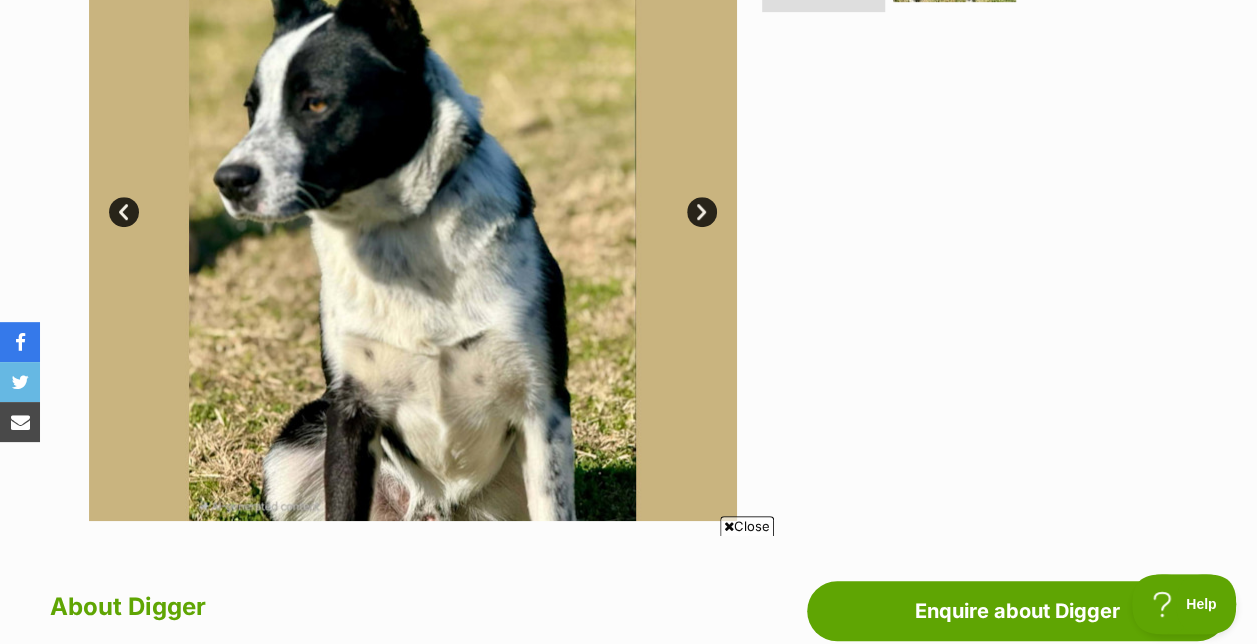 click on "Next" at bounding box center (702, 212) 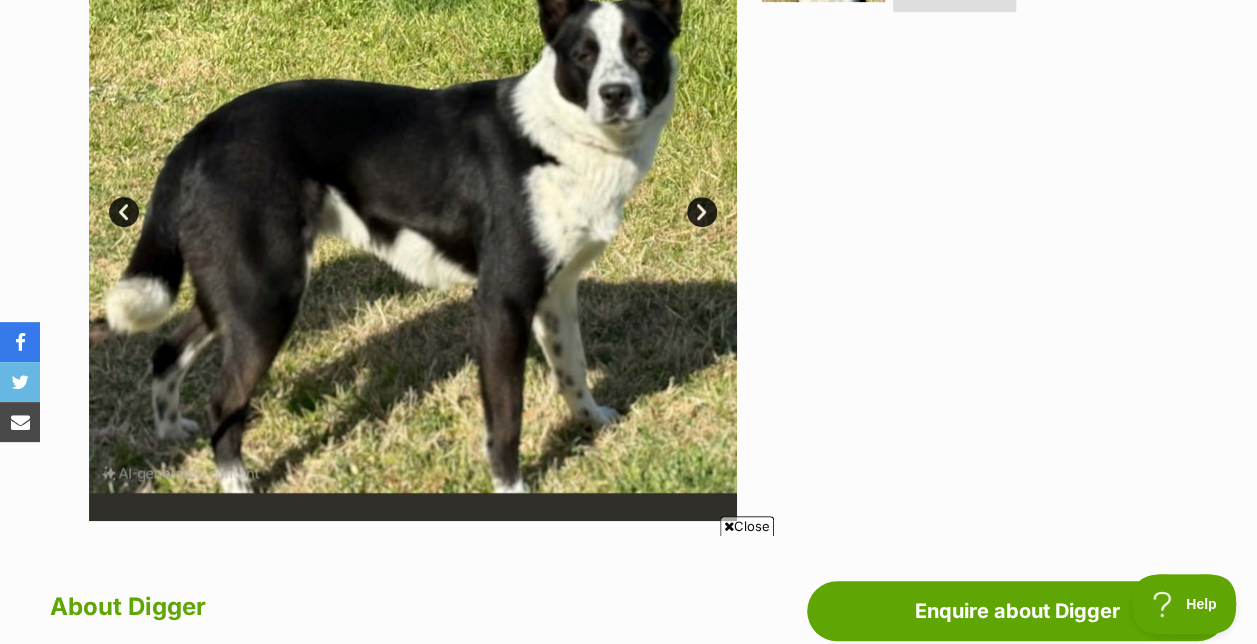 scroll, scrollTop: 0, scrollLeft: 0, axis: both 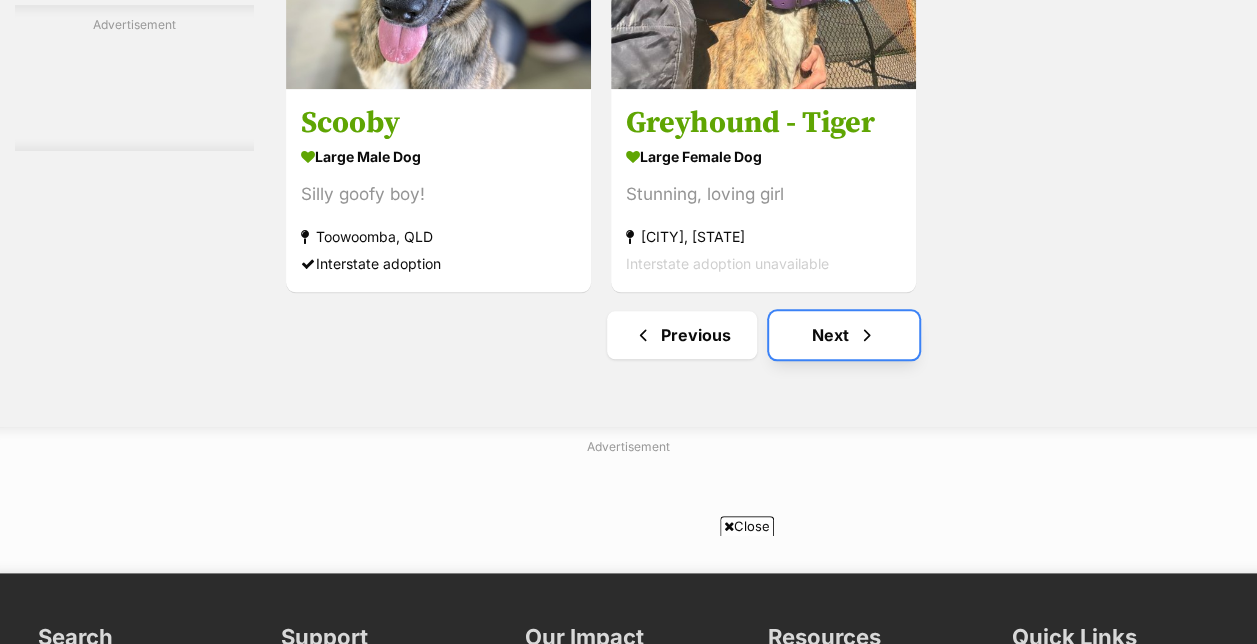 click on "Next" at bounding box center [844, 335] 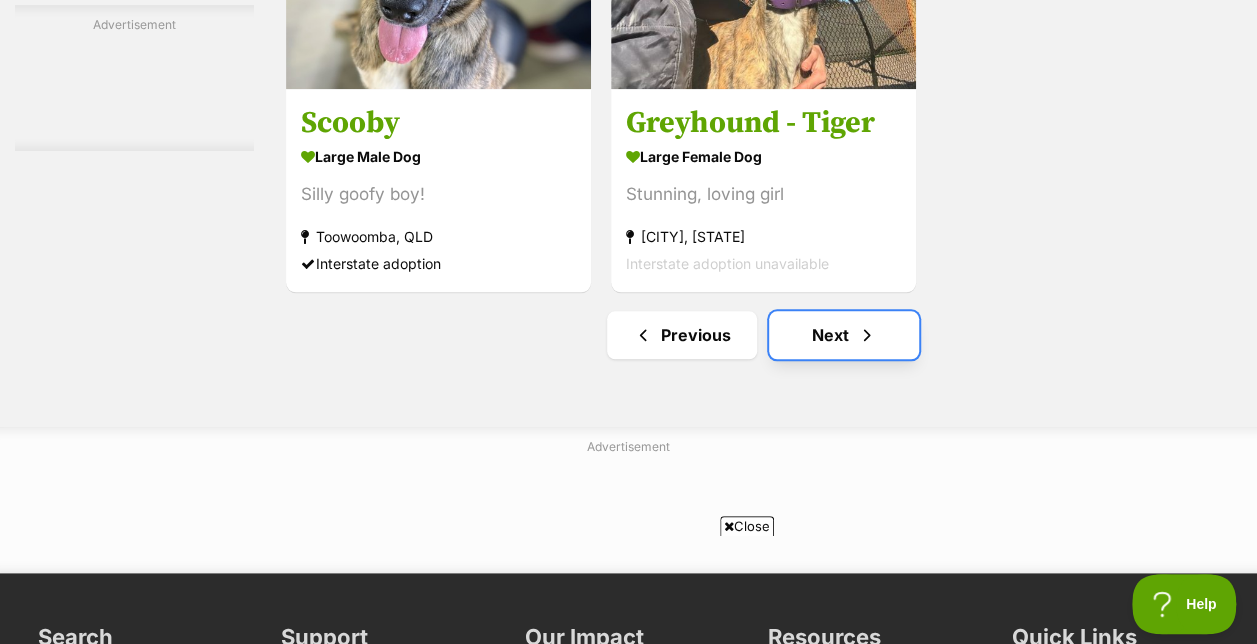 scroll, scrollTop: 0, scrollLeft: 0, axis: both 